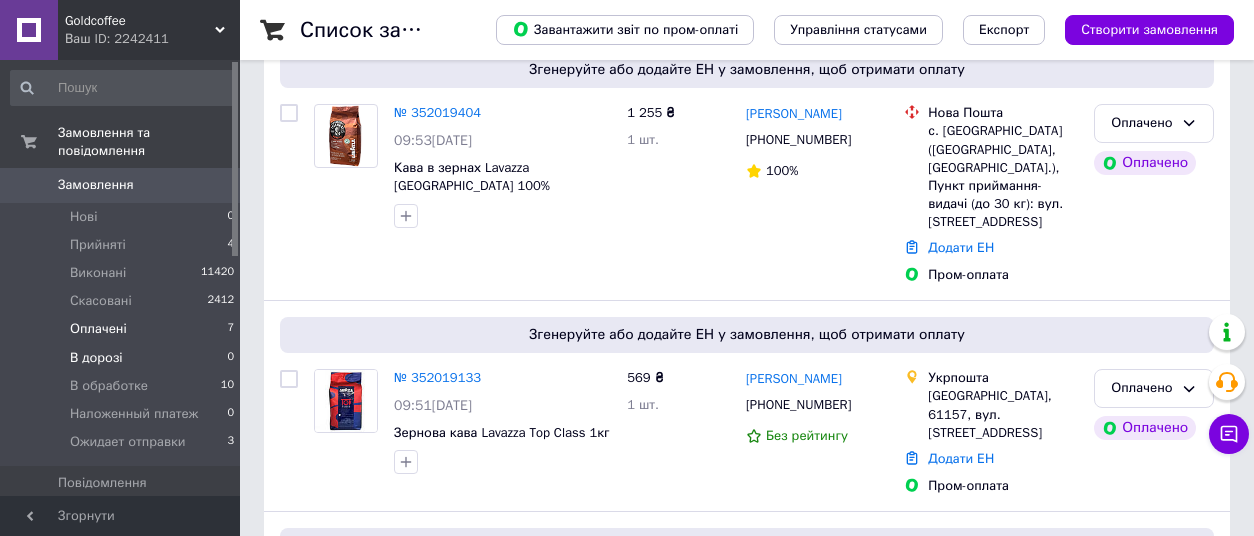 scroll, scrollTop: 251, scrollLeft: 0, axis: vertical 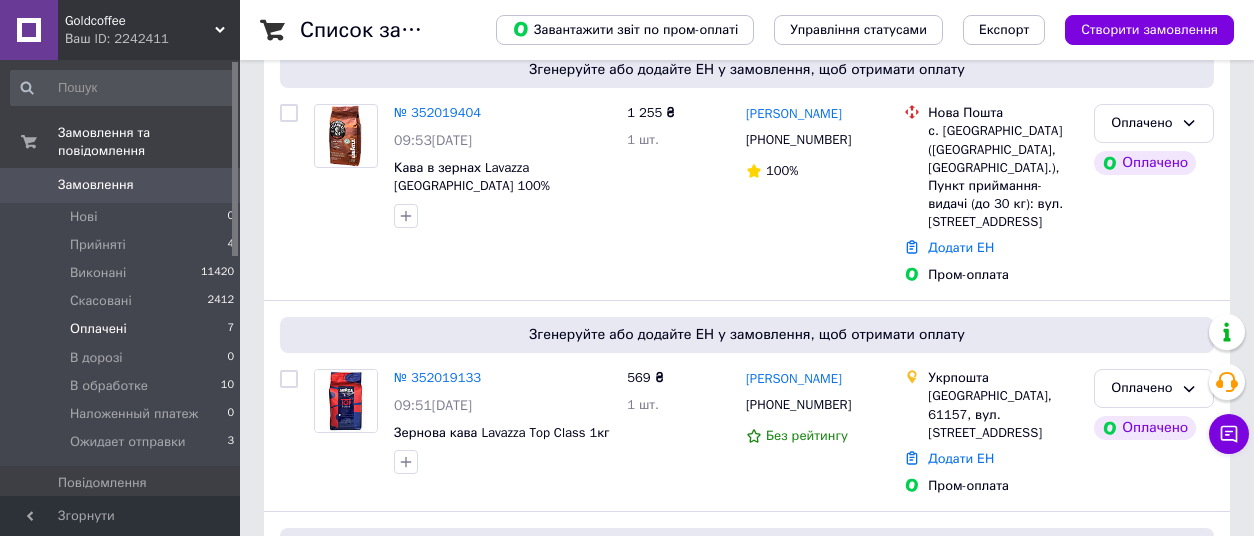 click on "Оплачені 7" at bounding box center (123, 329) 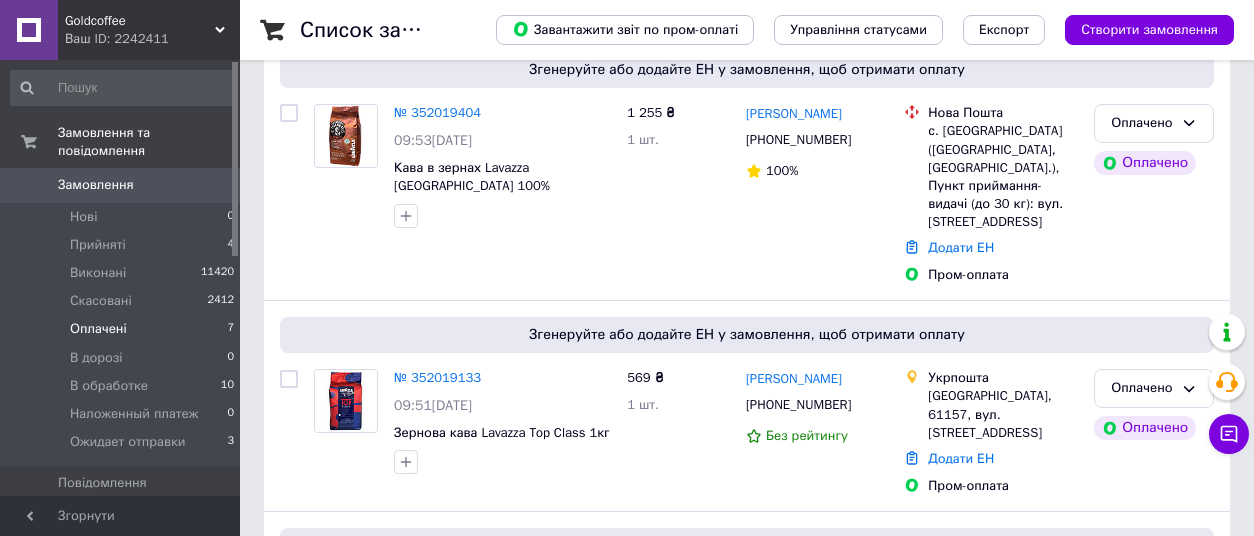 click on "Оплачені 7" at bounding box center [123, 329] 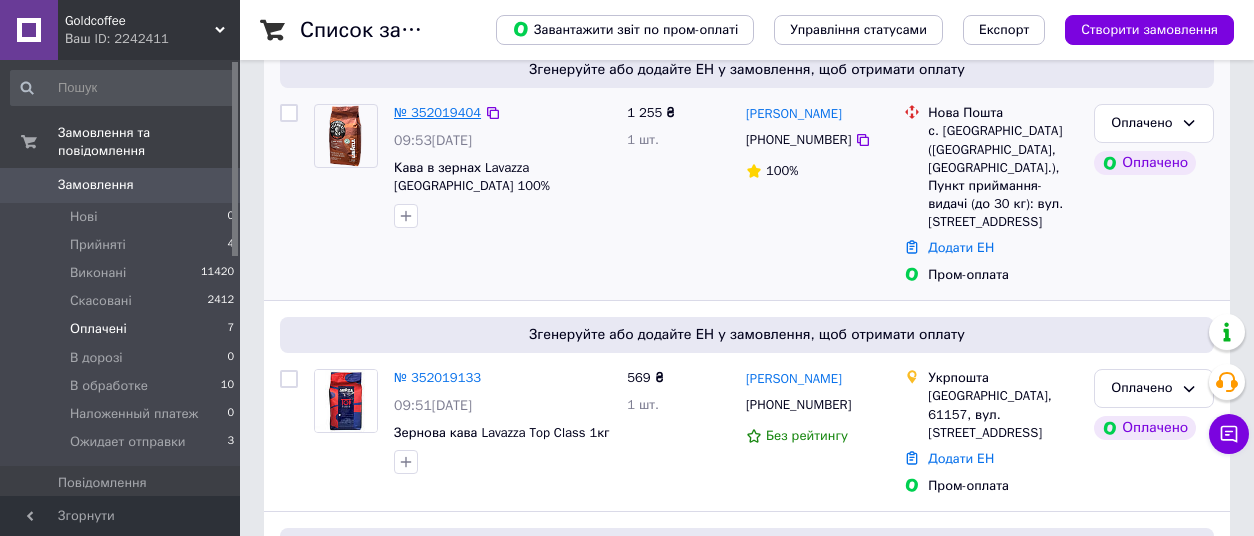 click on "№ 352019404" at bounding box center (437, 112) 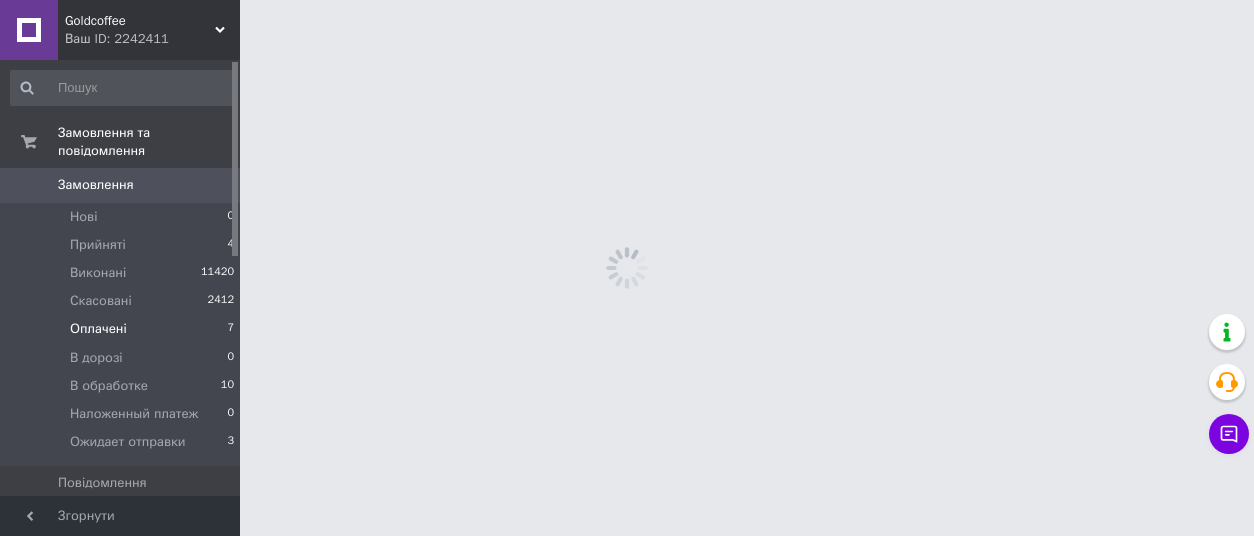 scroll, scrollTop: 0, scrollLeft: 0, axis: both 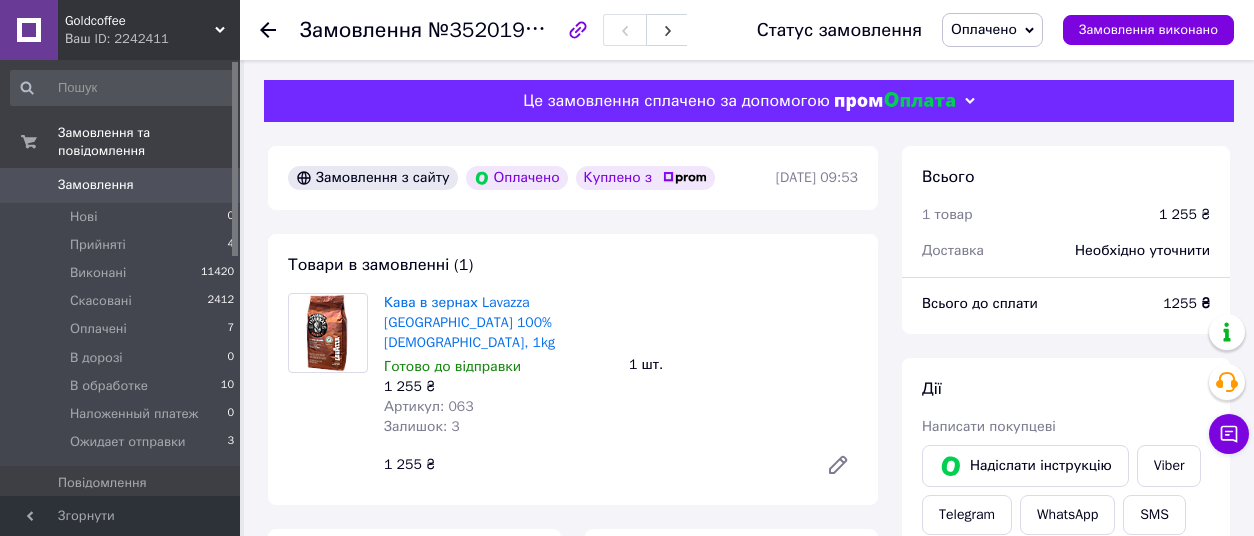 click on "Товари в замовленні (1) Кава в зернах Lavazza [GEOGRAPHIC_DATA] 100% [DEMOGRAPHIC_DATA], 1kg Готово до відправки 1 255 ₴ Артикул: 063 Залишок: 3 1 шт. 1 255 ₴" at bounding box center (573, 369) 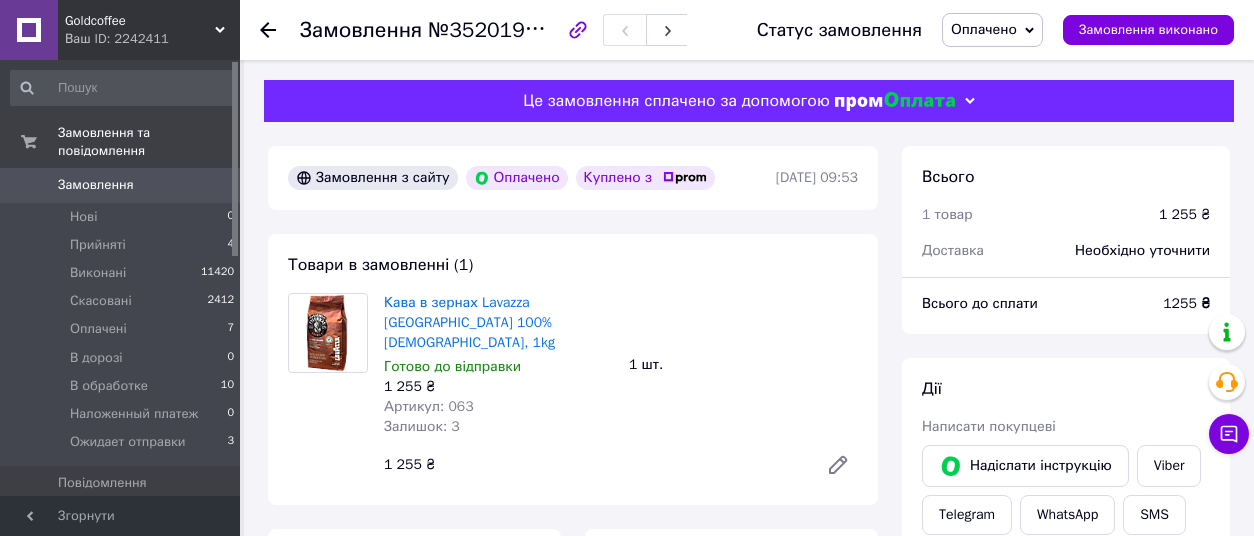 click on "Замовлення з сайту Оплачено Куплено з   [DATE] 09:53 Товари в замовленні (1) Кава в зернах Lavazza [GEOGRAPHIC_DATA] 100% арабіка, 1kg Готово до відправки 1 255 ₴ Артикул: 063 Залишок: 3 1 шт. 1 255 ₴ Покупець [PERSON_NAME] 1 замовлення у вас на 1 255 ₴ 100%   успішних покупок Додати відгук [EMAIL_ADDRESS][DOMAIN_NAME] [PHONE_NUMBER] Оплата Оплачено Пром-оплата Кошти будуть зараховані на розрахунковий рахунок [FC_Acquiring] Prom site [PERSON_NAME] (Активирован) Доставка Редагувати Вкажіть номер експрес-накладної Мобільний номер покупця (із замовлення) повинен відповідати номеру отримувача за накладною < >" at bounding box center [573, 882] 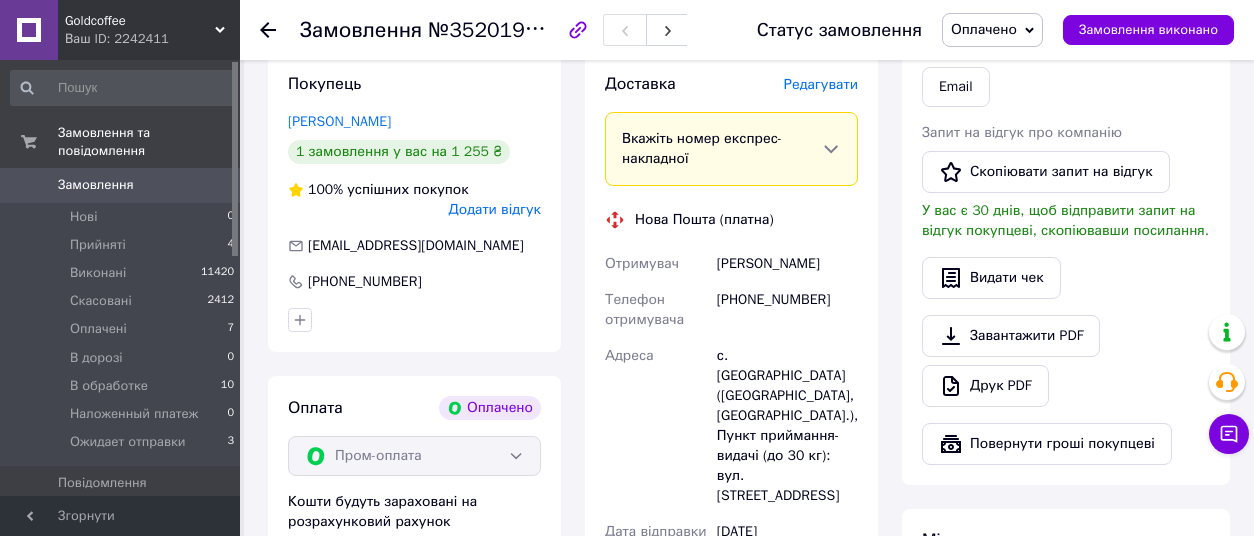 scroll, scrollTop: 496, scrollLeft: 0, axis: vertical 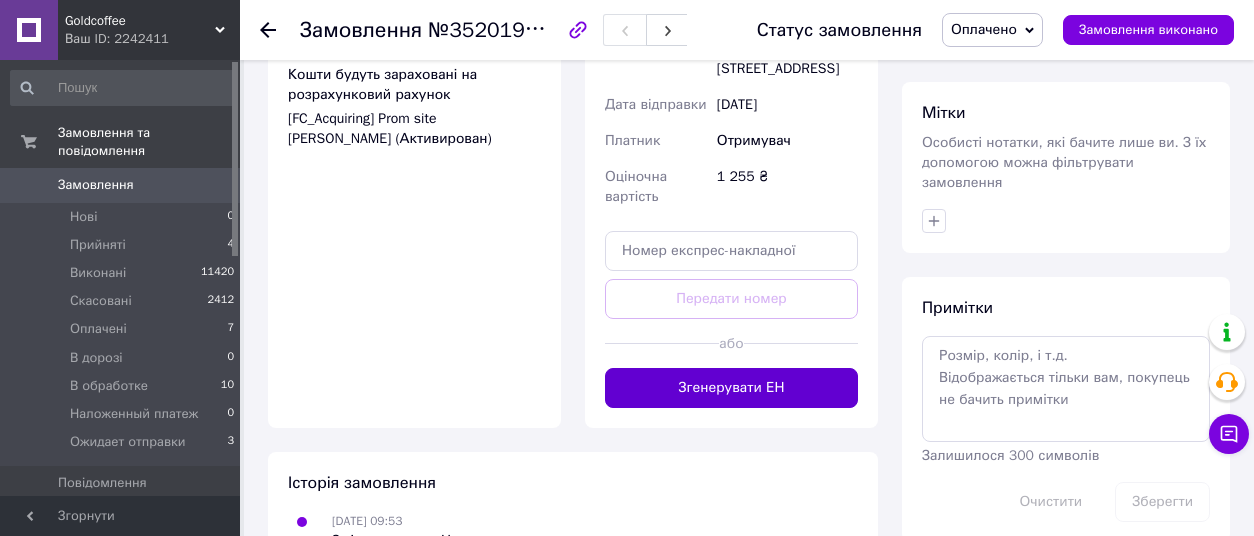 click on "Згенерувати ЕН" at bounding box center (731, 388) 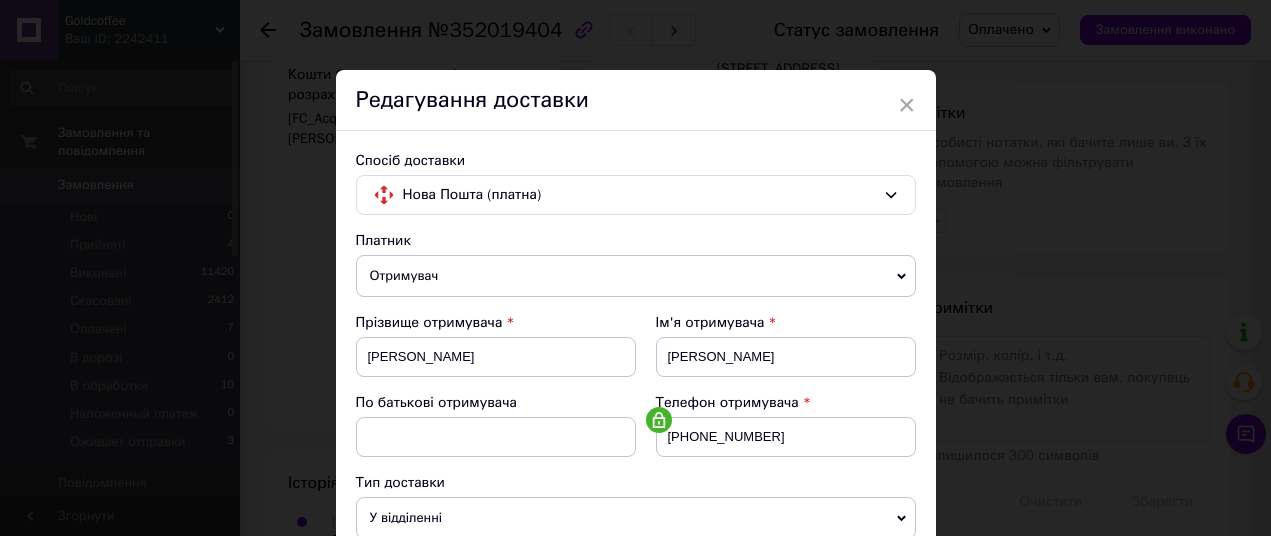 click on "Ім'я отримувача" at bounding box center (786, 323) 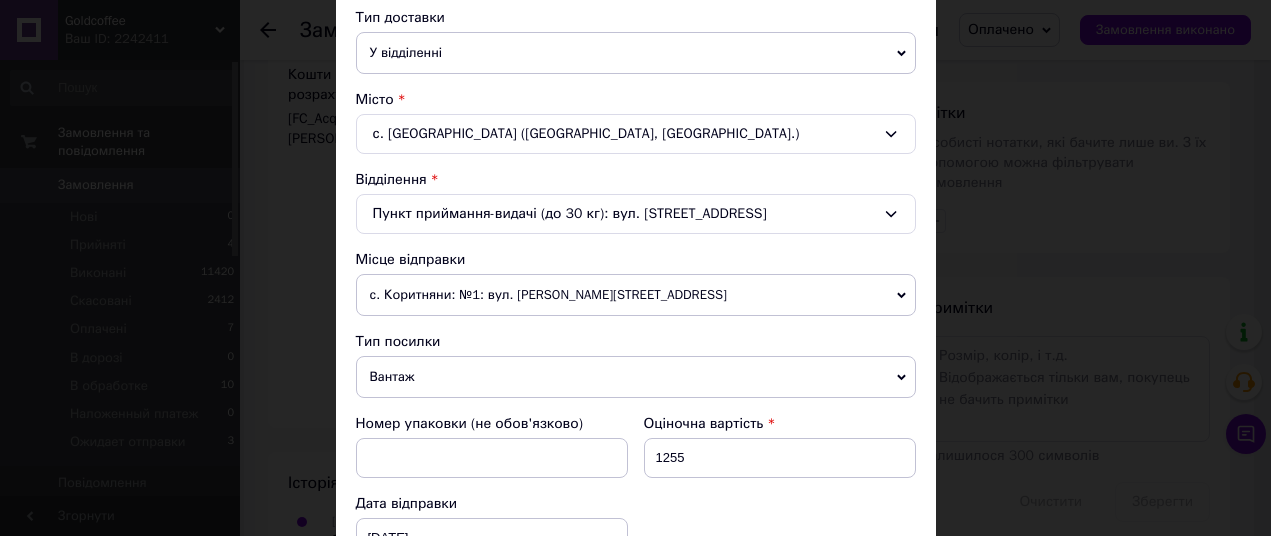 scroll, scrollTop: 467, scrollLeft: 0, axis: vertical 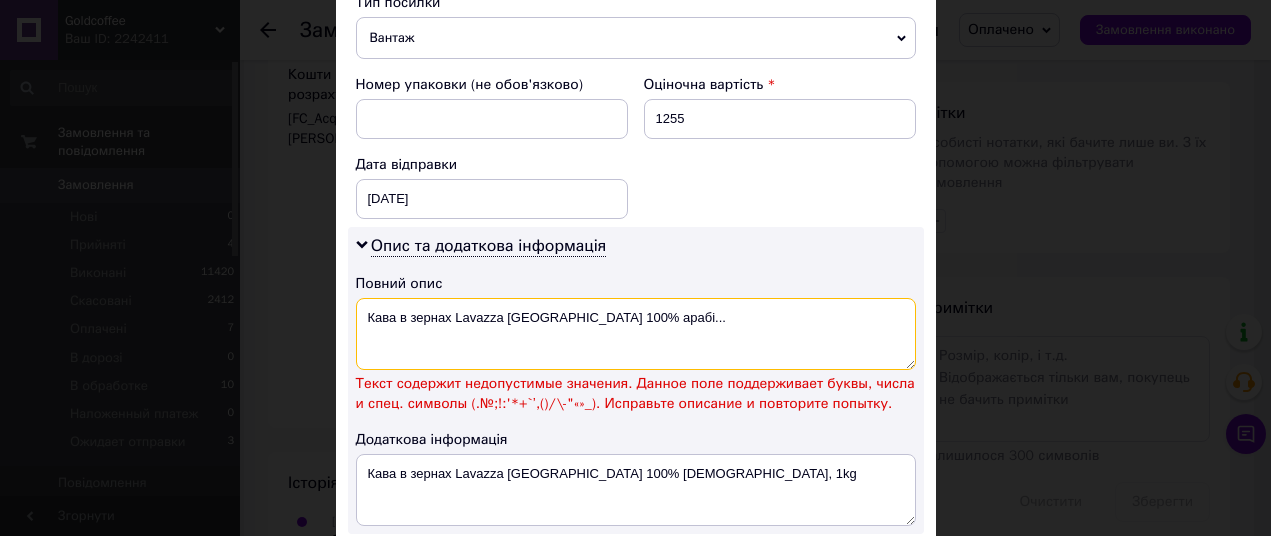 drag, startPoint x: 681, startPoint y: 318, endPoint x: 503, endPoint y: 307, distance: 178.33957 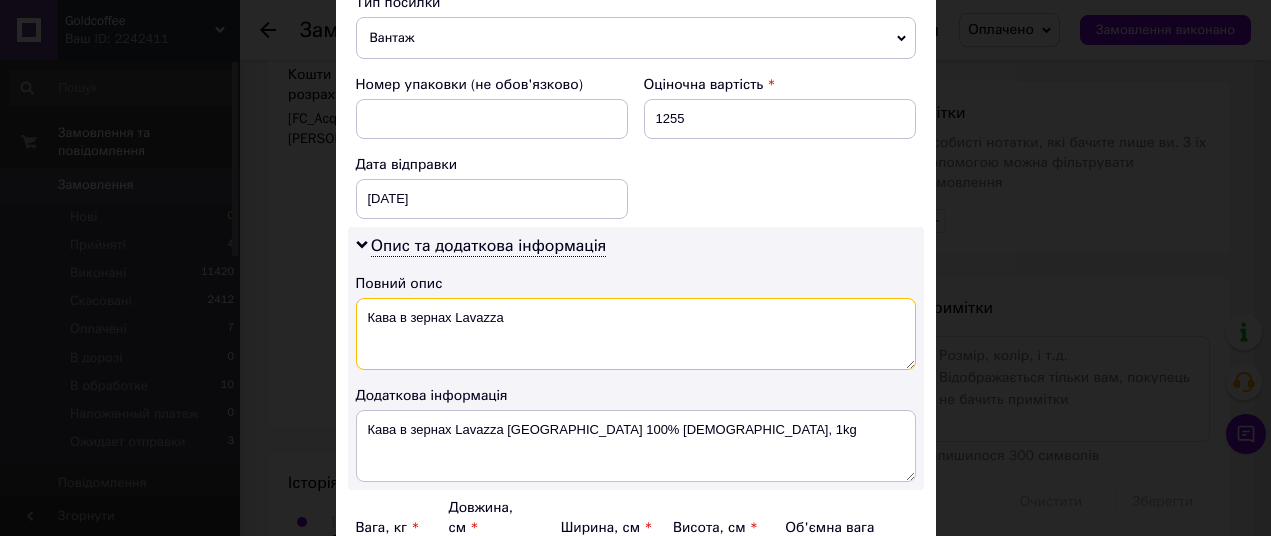 type on "Кава в зернах Lavazza" 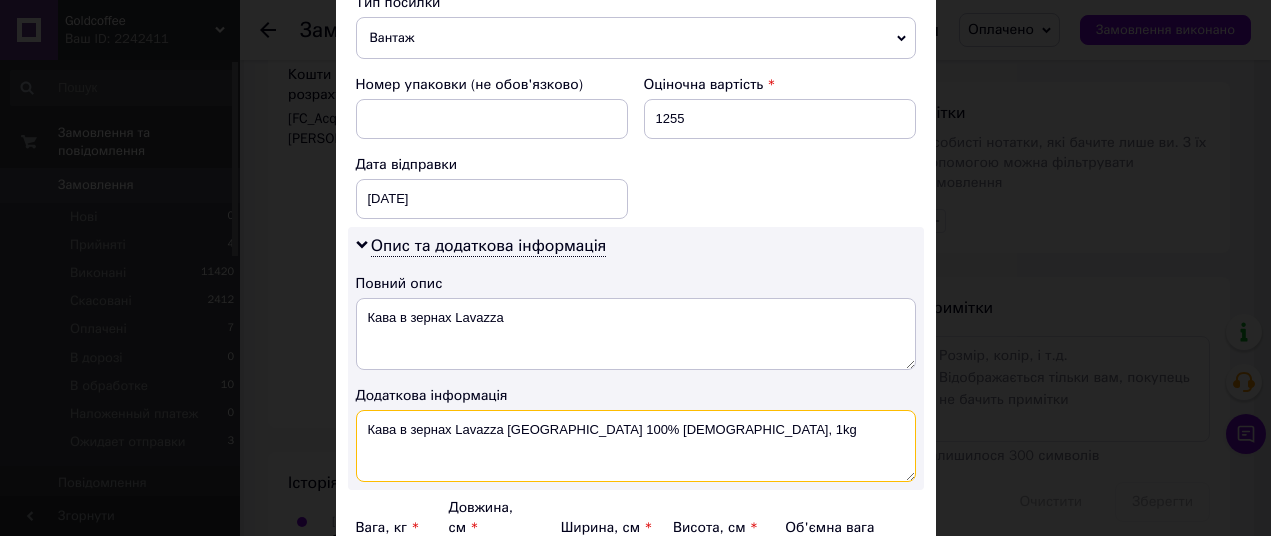drag, startPoint x: 499, startPoint y: 428, endPoint x: 752, endPoint y: 415, distance: 253.33377 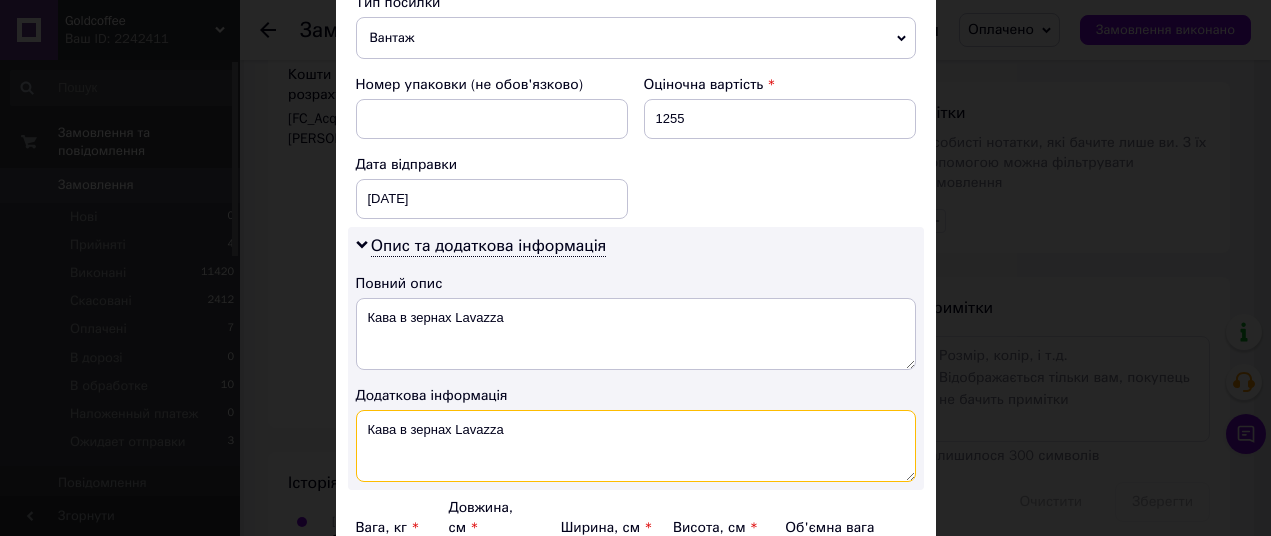scroll, scrollTop: 335, scrollLeft: 0, axis: vertical 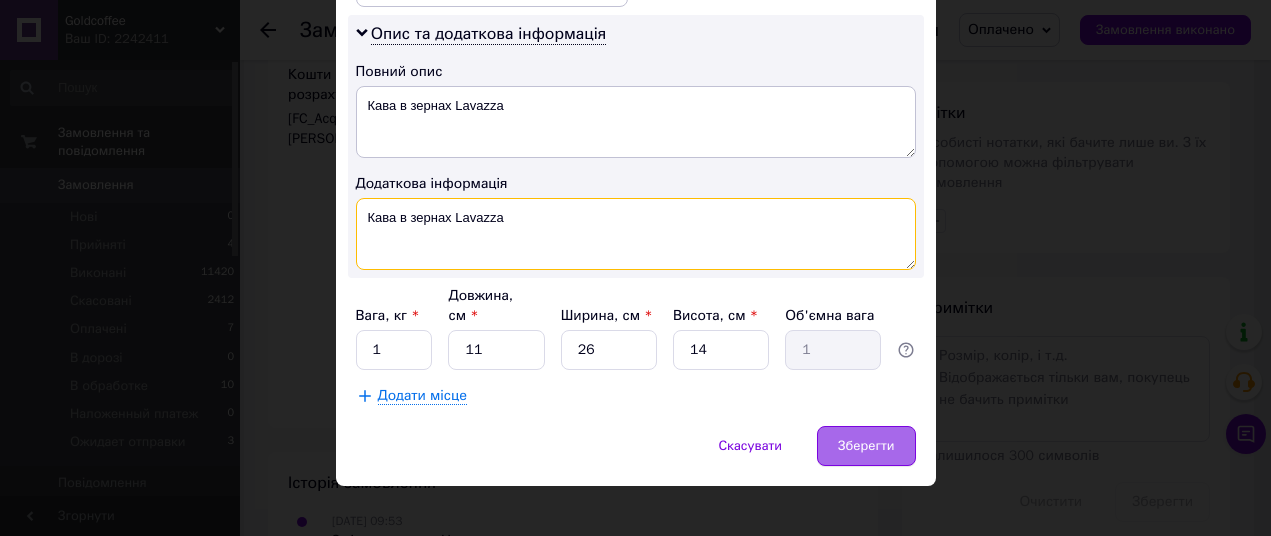 type on "Кава в зернах Lavazza" 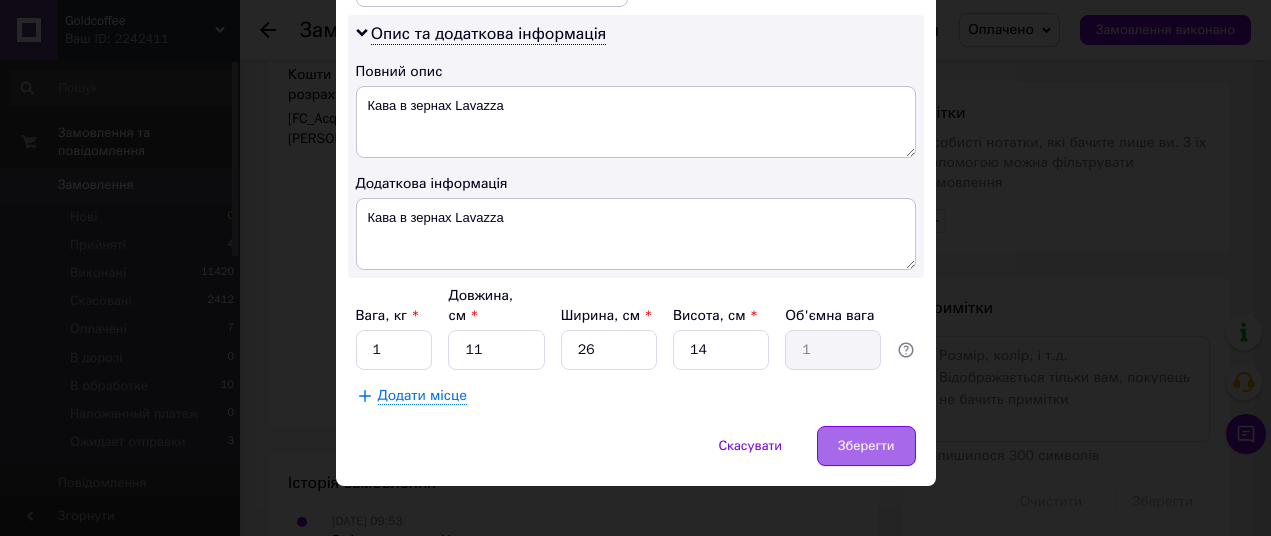 click on "Зберегти" at bounding box center (866, 446) 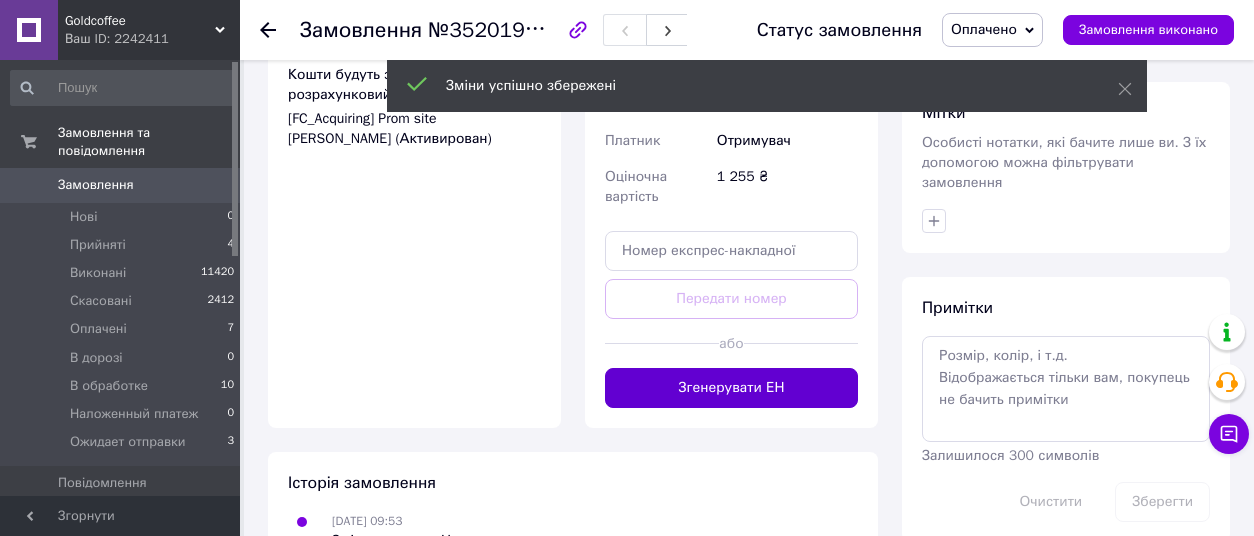 click on "Згенерувати ЕН" at bounding box center [731, 388] 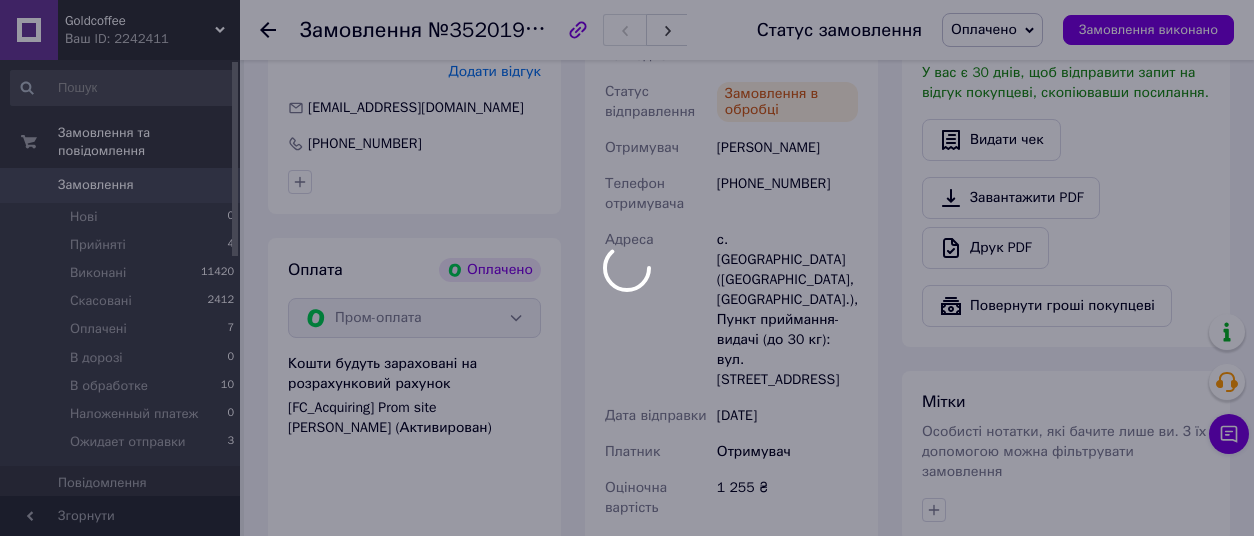 scroll, scrollTop: 555, scrollLeft: 0, axis: vertical 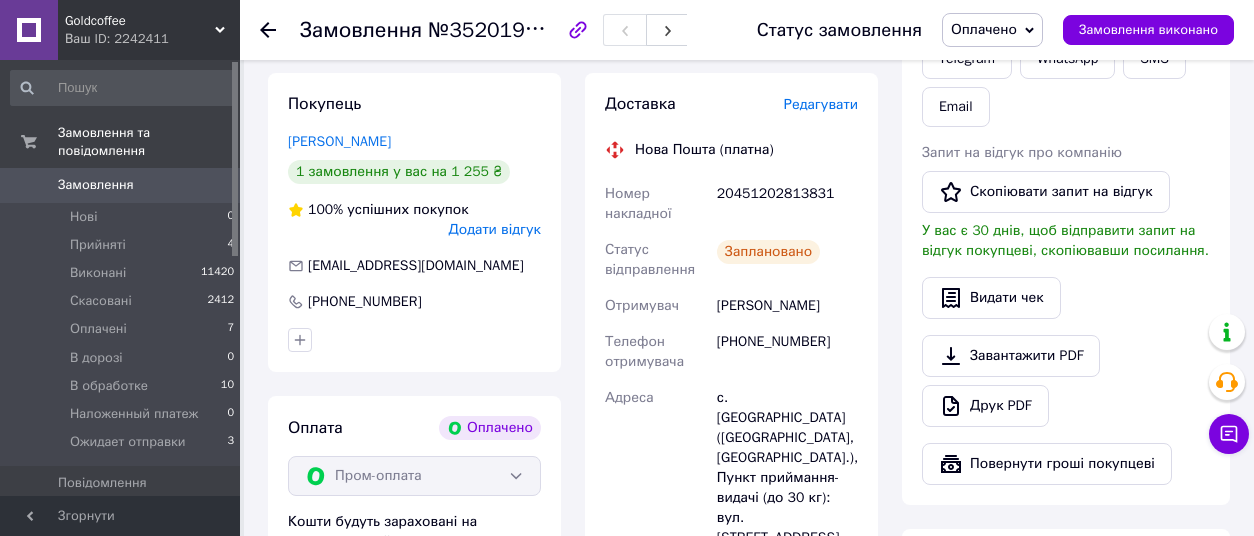 click on "Оплачено" at bounding box center [984, 29] 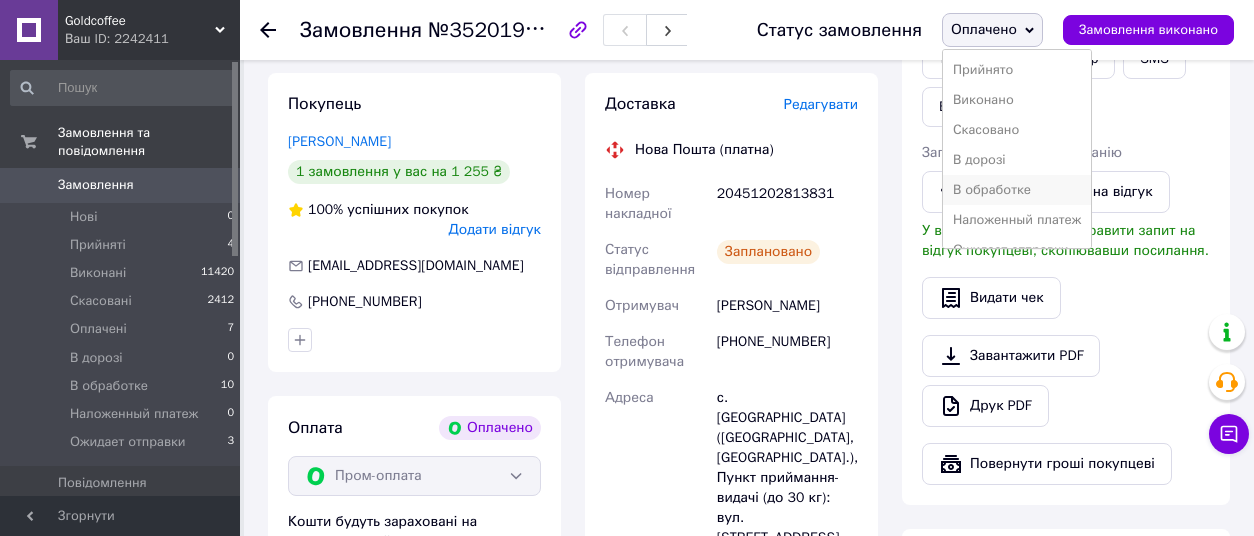 click on "В обработке" at bounding box center [1017, 190] 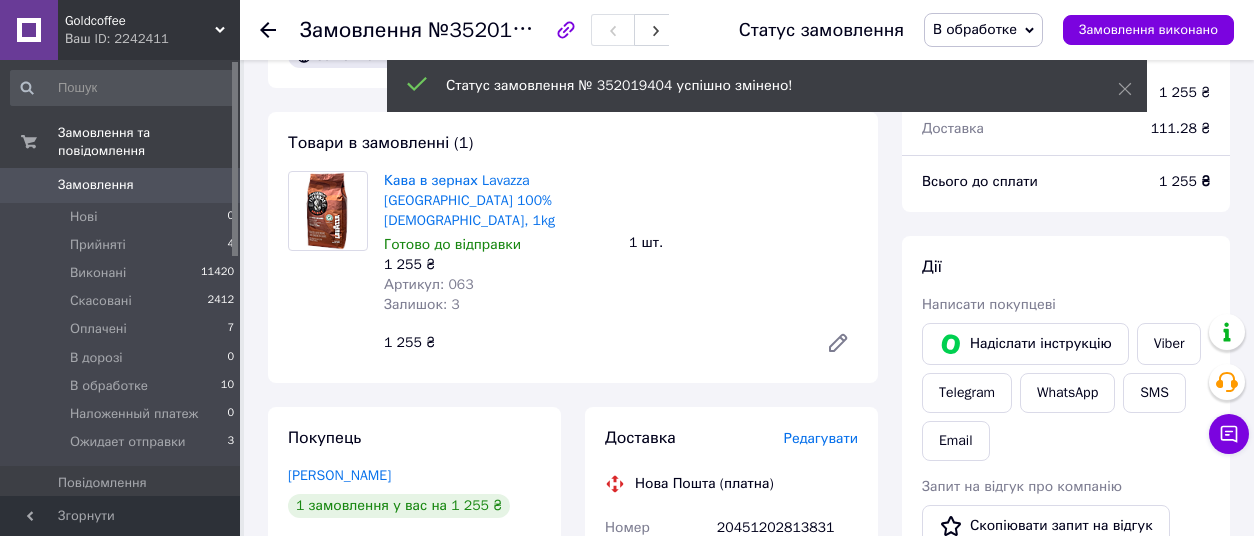 scroll, scrollTop: 0, scrollLeft: 0, axis: both 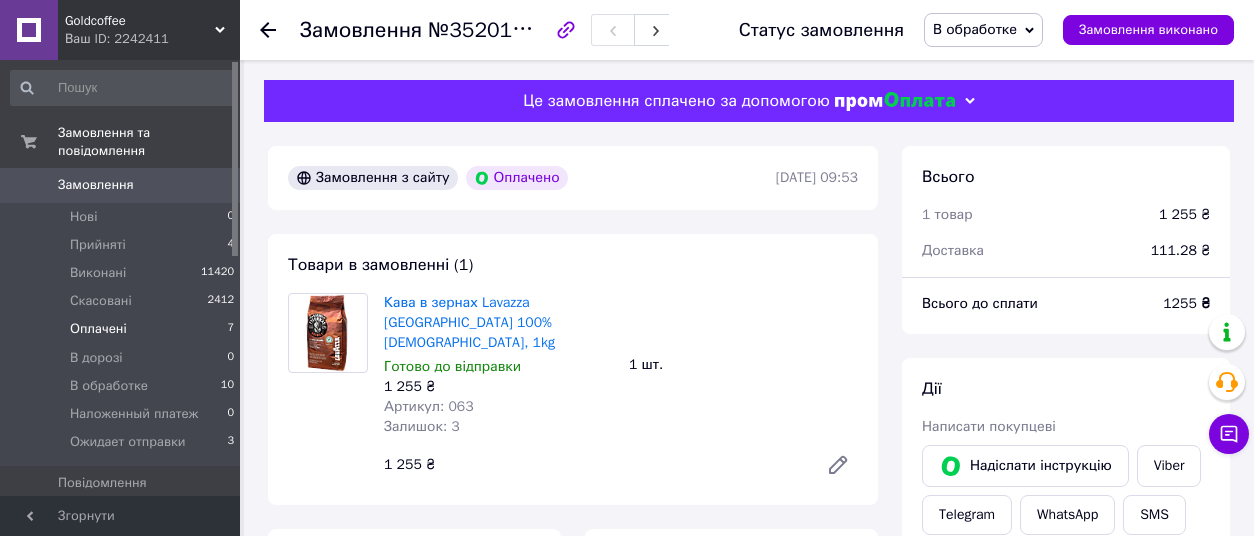 click on "Оплачені 7" at bounding box center [123, 329] 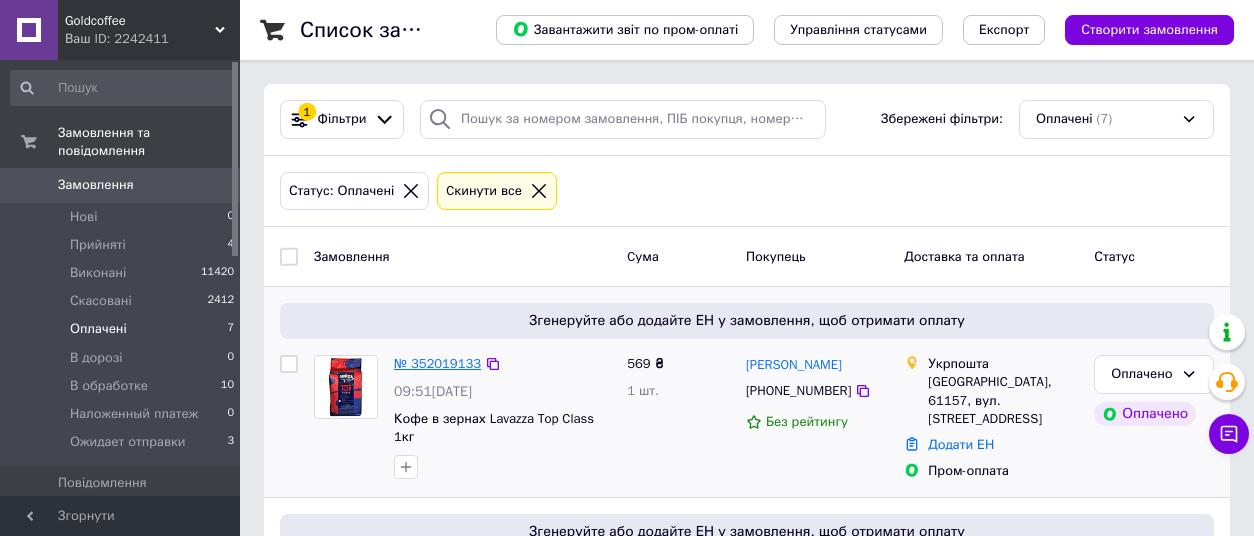 click on "№ 352019133" at bounding box center [437, 363] 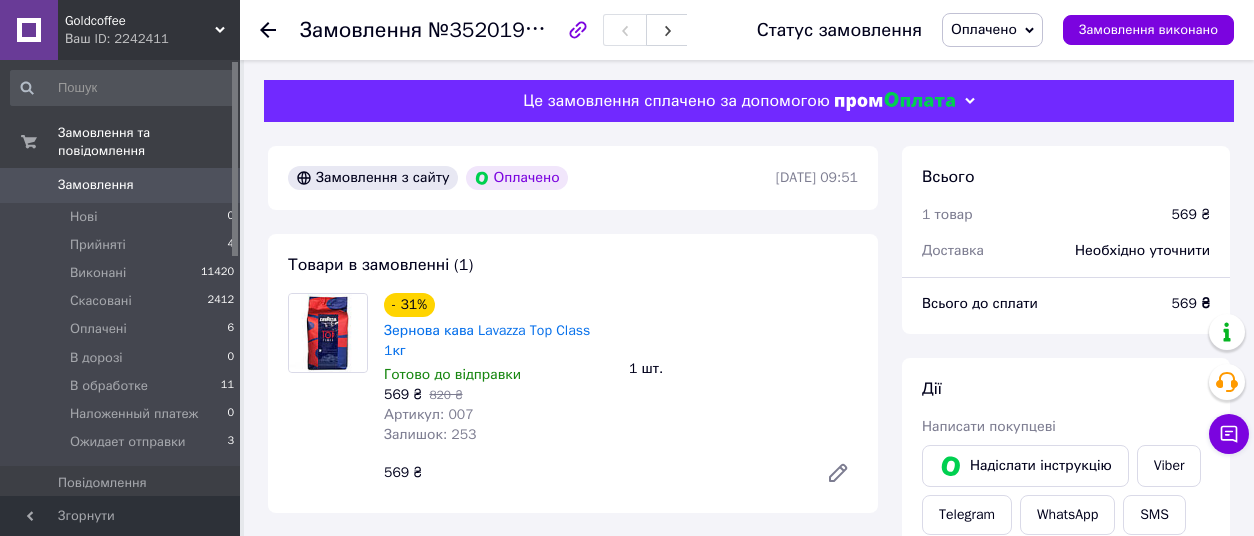 click on "- 31% Зернова кава Lavazza Top Class 1кг Готово до відправки 569 ₴   820 ₴ Артикул: 007 Залишок: 253 1 шт. 569 ₴" at bounding box center [621, 393] 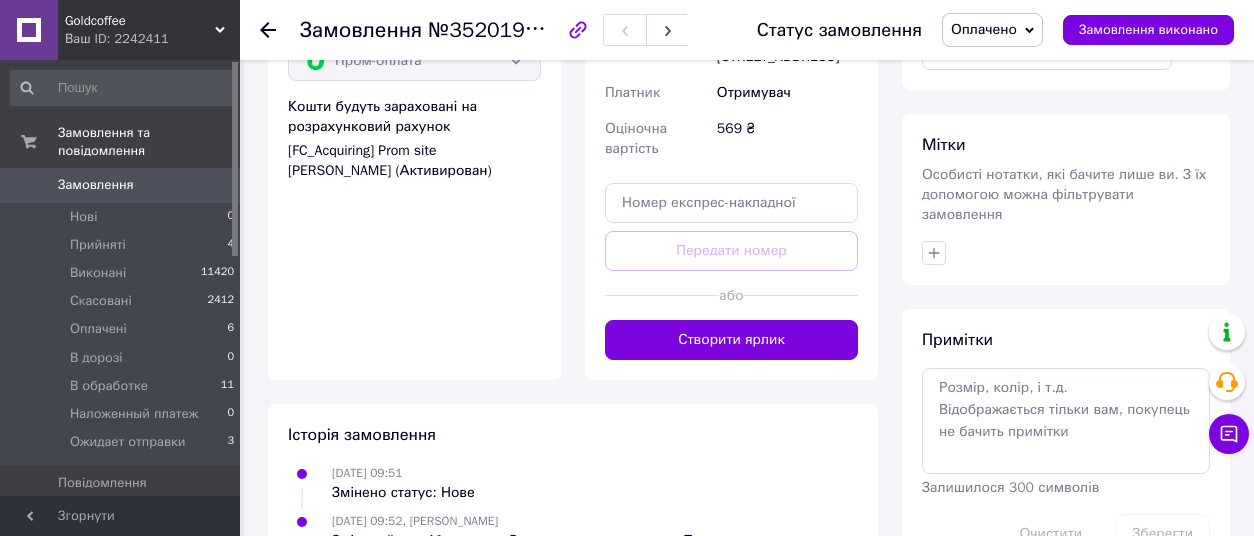 scroll, scrollTop: 871, scrollLeft: 0, axis: vertical 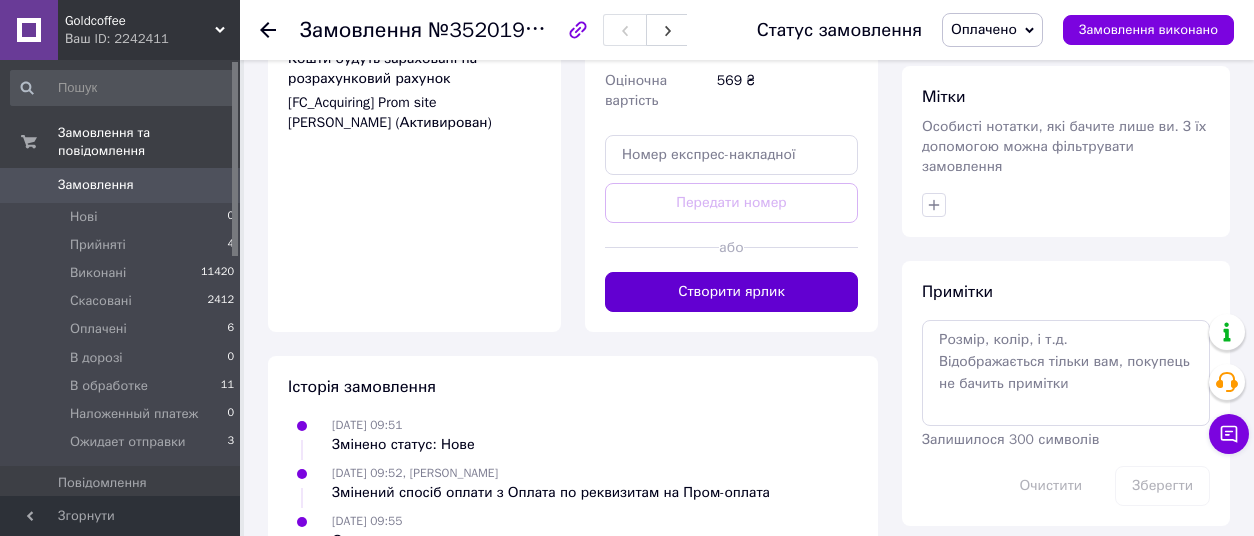 click on "Створити ярлик" at bounding box center (731, 292) 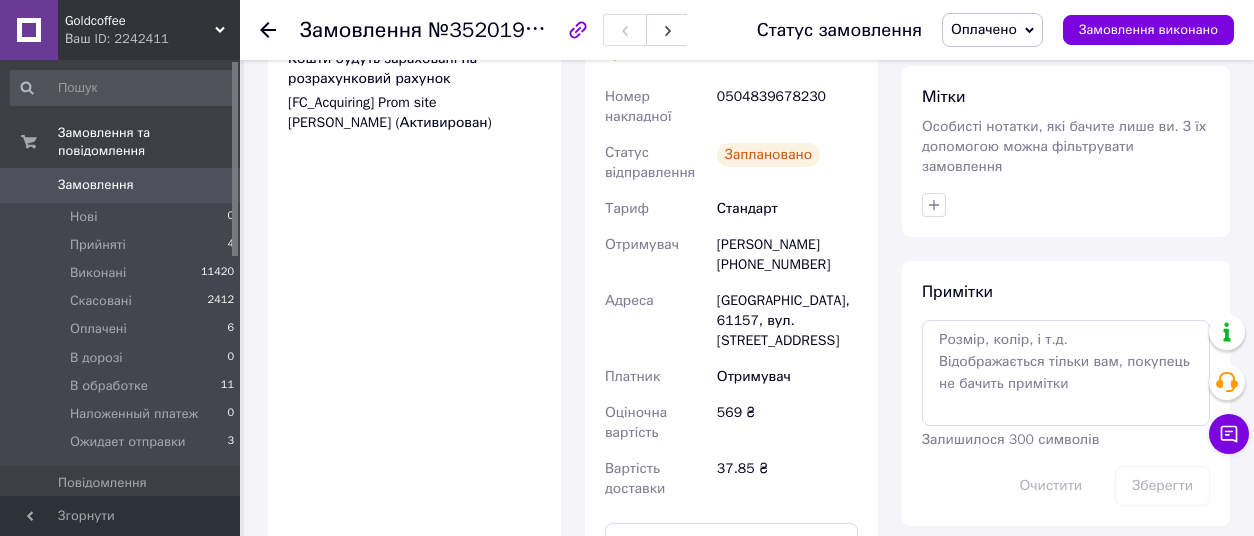 click on "Оплачено" at bounding box center [984, 29] 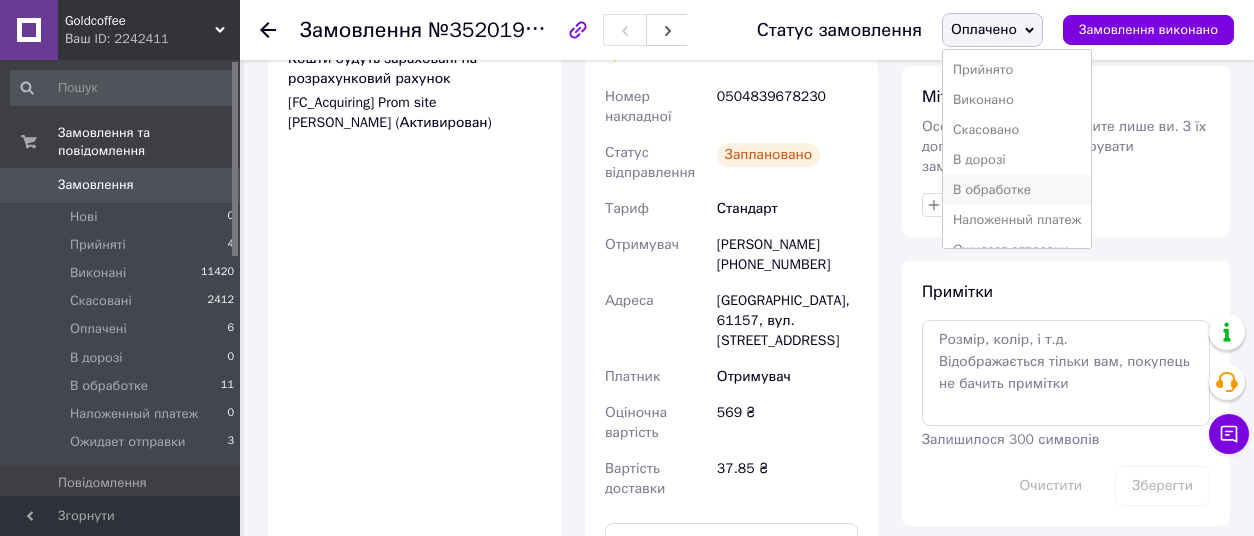 click on "В обработке" at bounding box center [1017, 190] 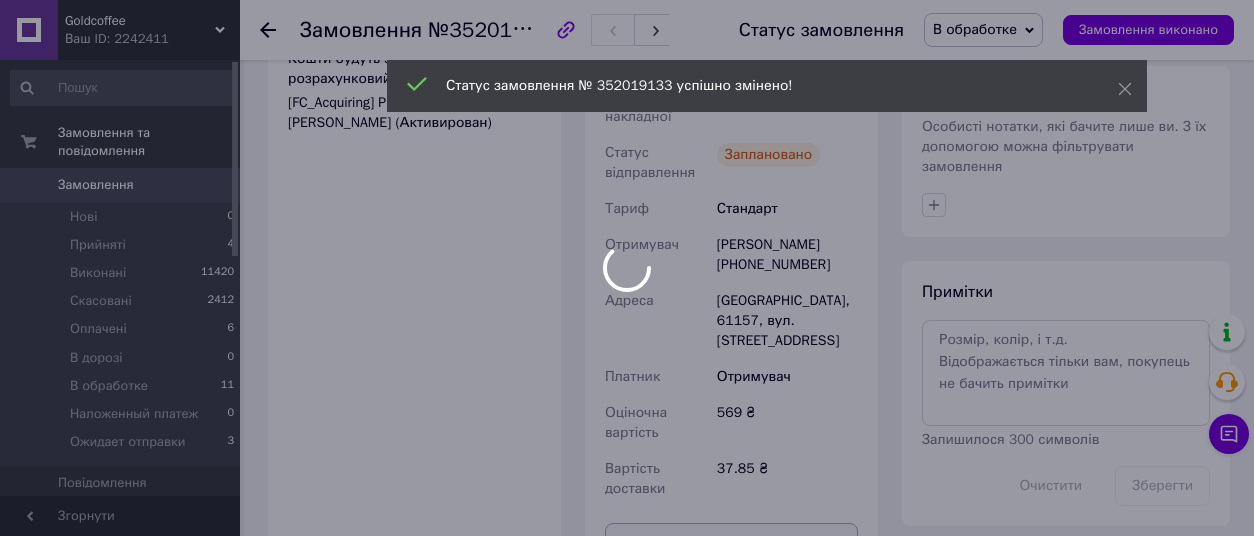 click on "Goldcoffee Ваш ID: 2242411 Сайт Goldcoffee Кабінет покупця Перевірити стан системи Сторінка на порталі Довідка Вийти Замовлення та повідомлення Замовлення 0 Нові 0 Прийняті 4 Виконані 11420 Скасовані 2412 Оплачені 6 В дорозі 0 В обработке 11 Наложенный платеж 0 Ожидает отправки 3 Повідомлення 0 Товари та послуги Сповіщення 0 0 Показники роботи компанії Панель управління Відгуки Клієнти Каталог ProSale Аналітика Інструменти веб-майстра та SEO Управління сайтом Гаманець компанії [PERSON_NAME] Тарифи та рахунки Згорнути №352019133 *" at bounding box center [627, 11] 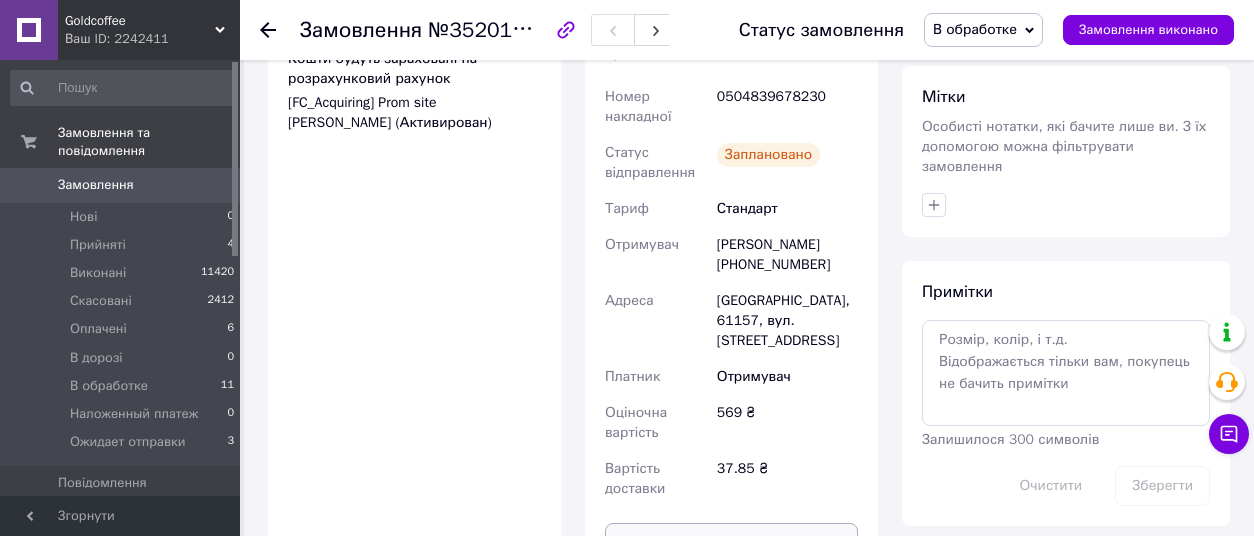 click on "Роздрукувати ярлик" at bounding box center [731, 543] 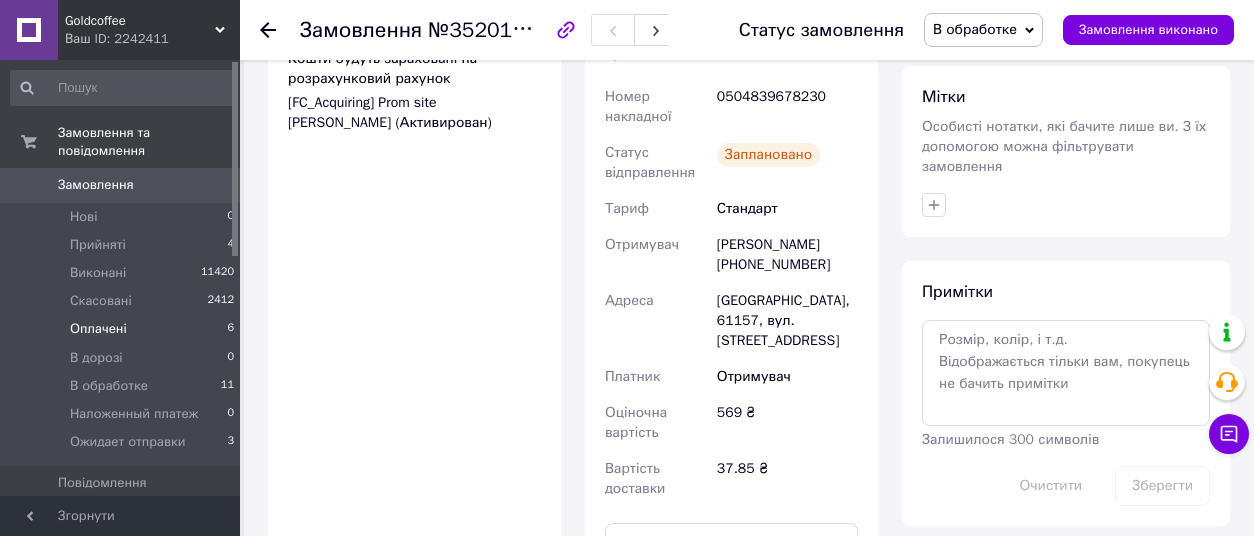 click on "Оплачені 6" at bounding box center [123, 329] 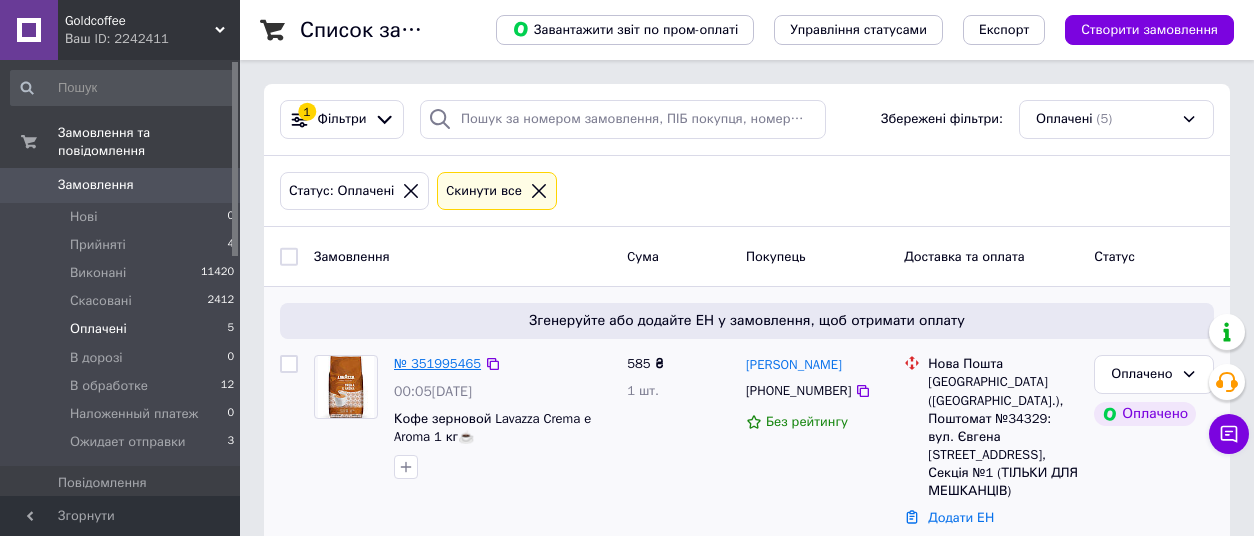 click on "№ 351995465" at bounding box center (437, 363) 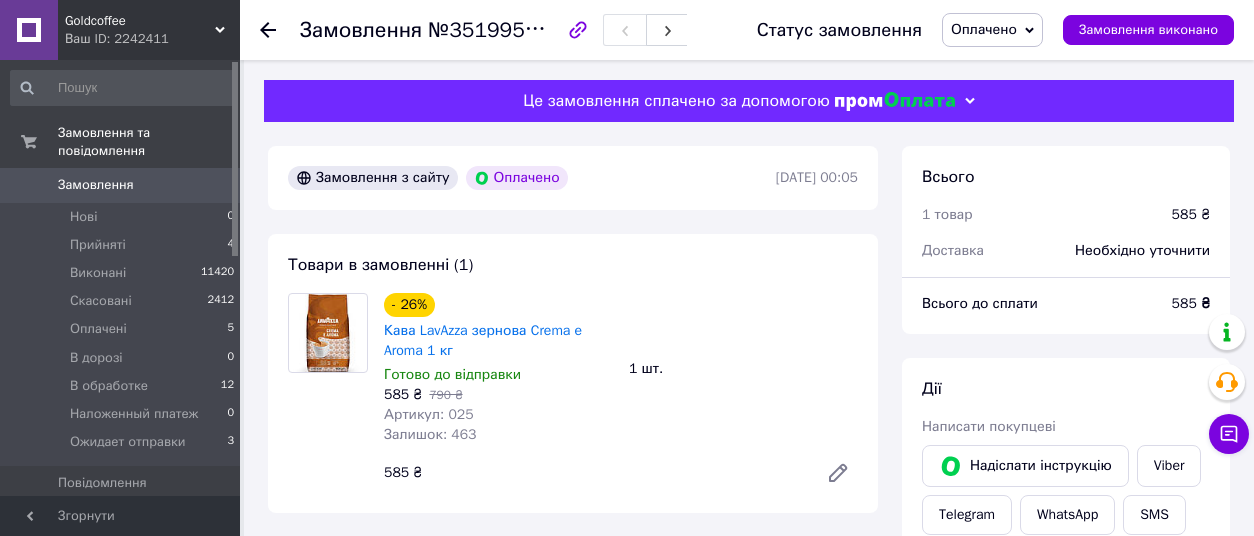 click on "Товари в замовленні (1) - 26% Кава LavAzza зернова Crema e Aroma 1 кг Готово до відправки 585 ₴   790 ₴ Артикул: 025 Залишок: 463 1 шт. 585 ₴" at bounding box center (573, 373) 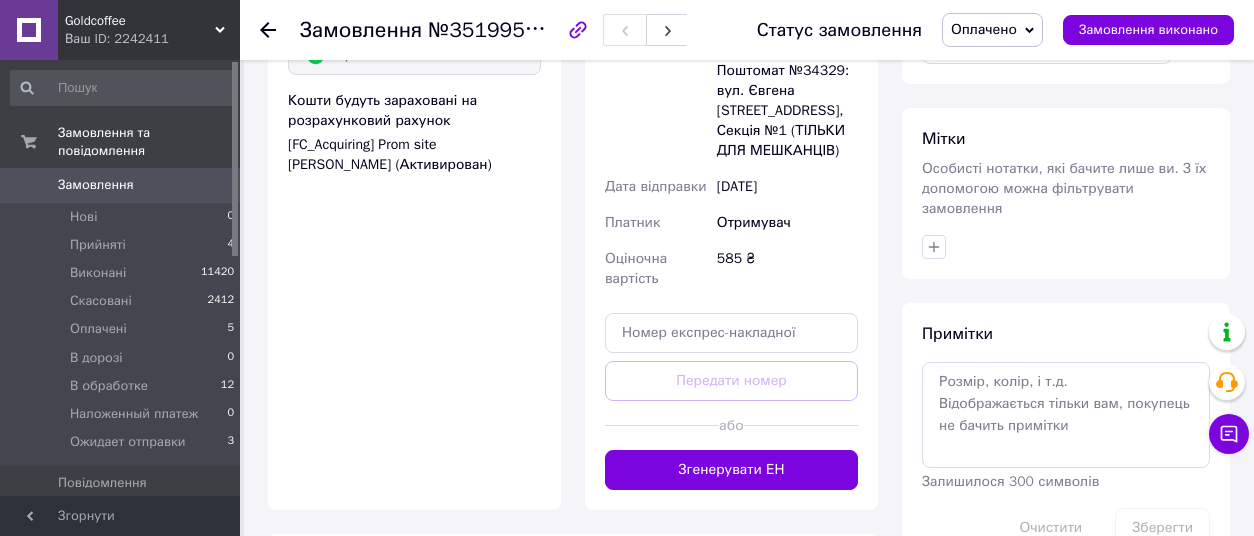 scroll, scrollTop: 891, scrollLeft: 0, axis: vertical 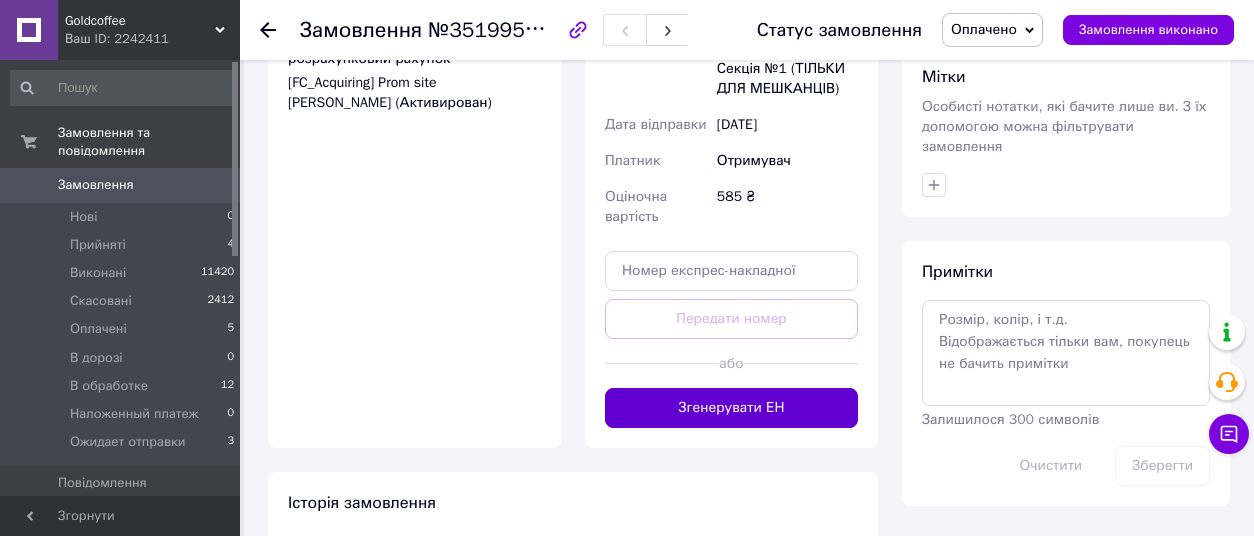 click on "Згенерувати ЕН" at bounding box center [731, 408] 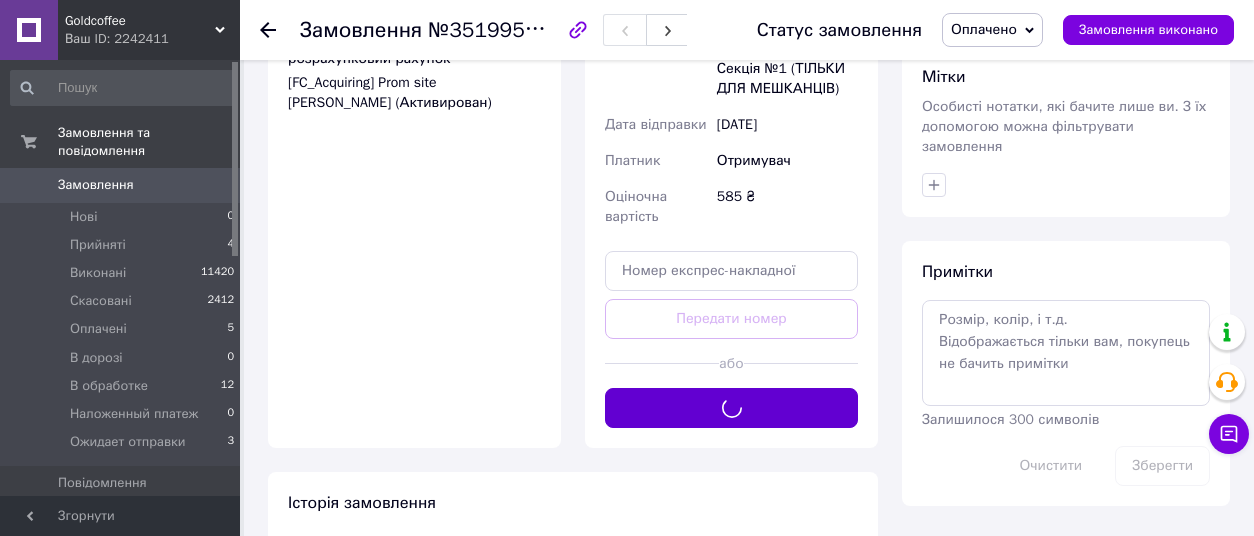 type 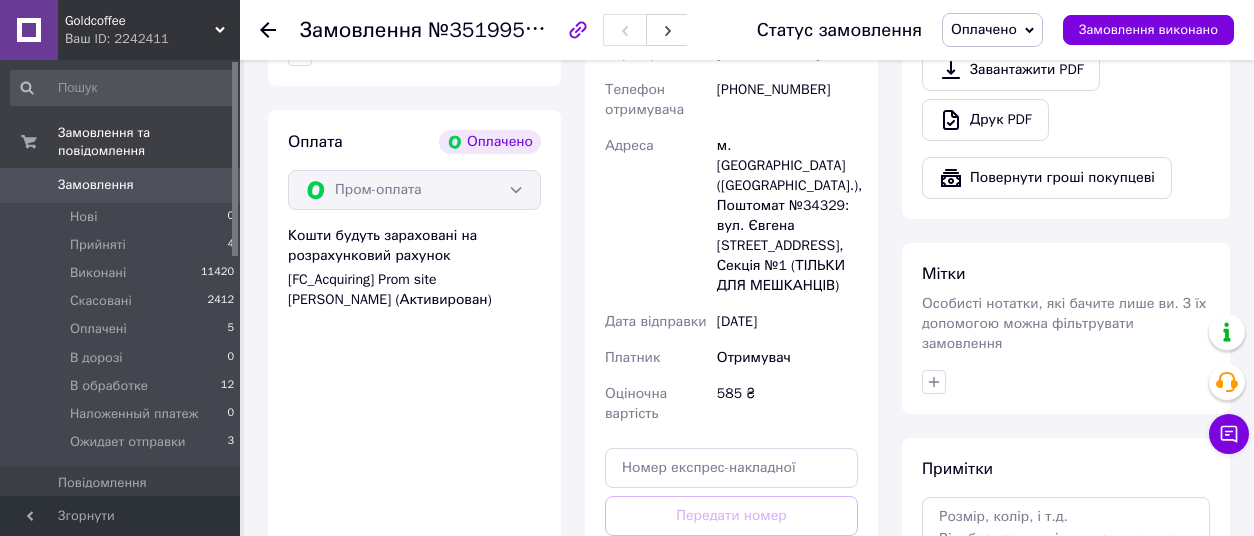 scroll, scrollTop: 557, scrollLeft: 0, axis: vertical 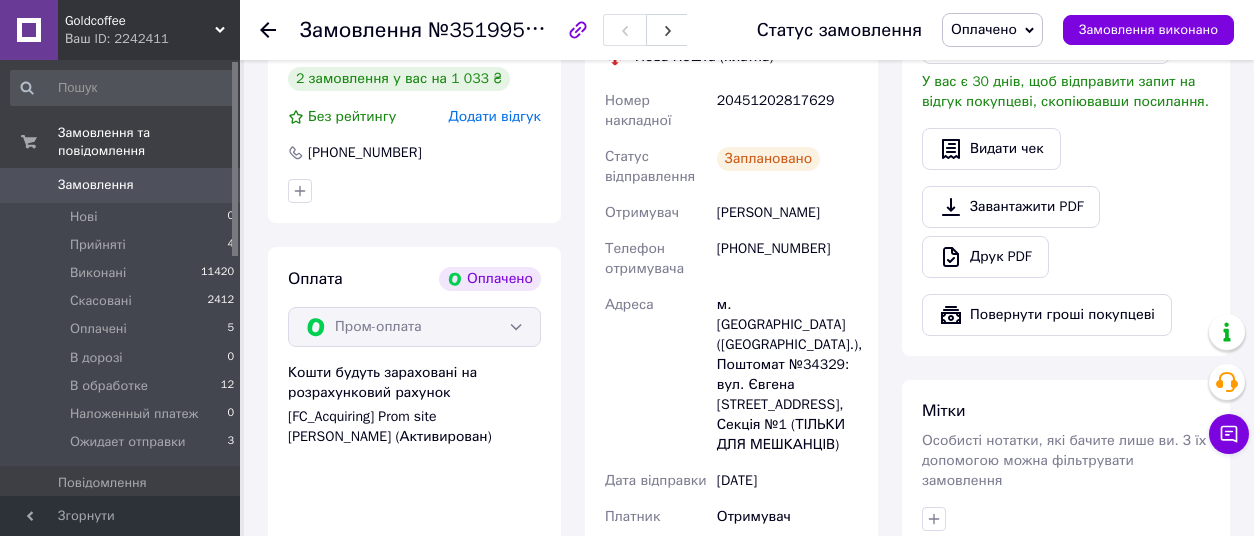 click on "Оплачено" at bounding box center [984, 29] 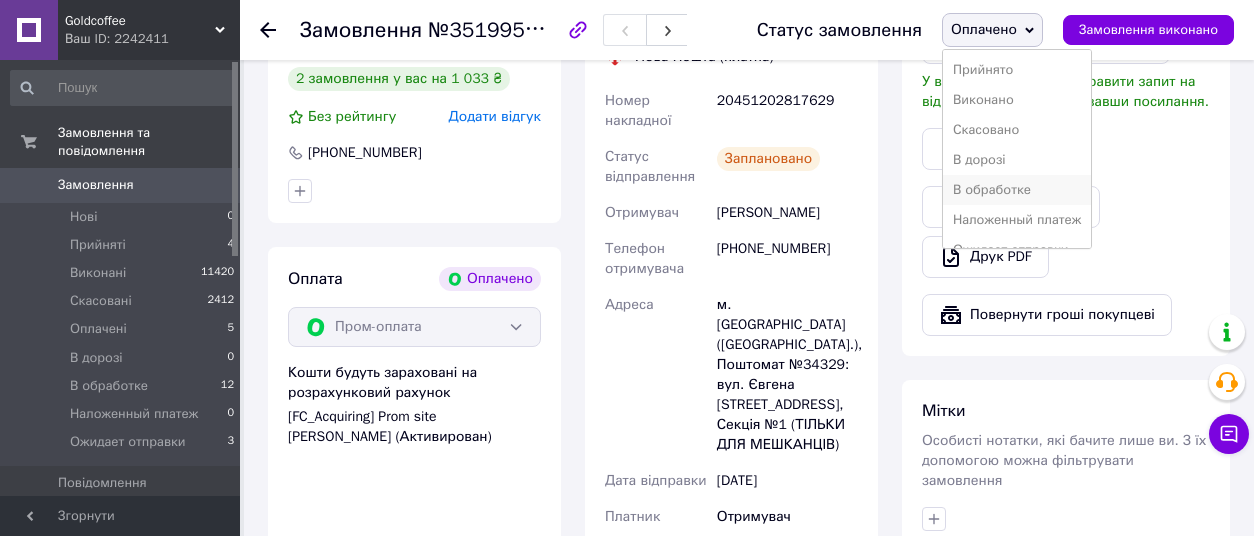 click on "В обработке" at bounding box center [1017, 190] 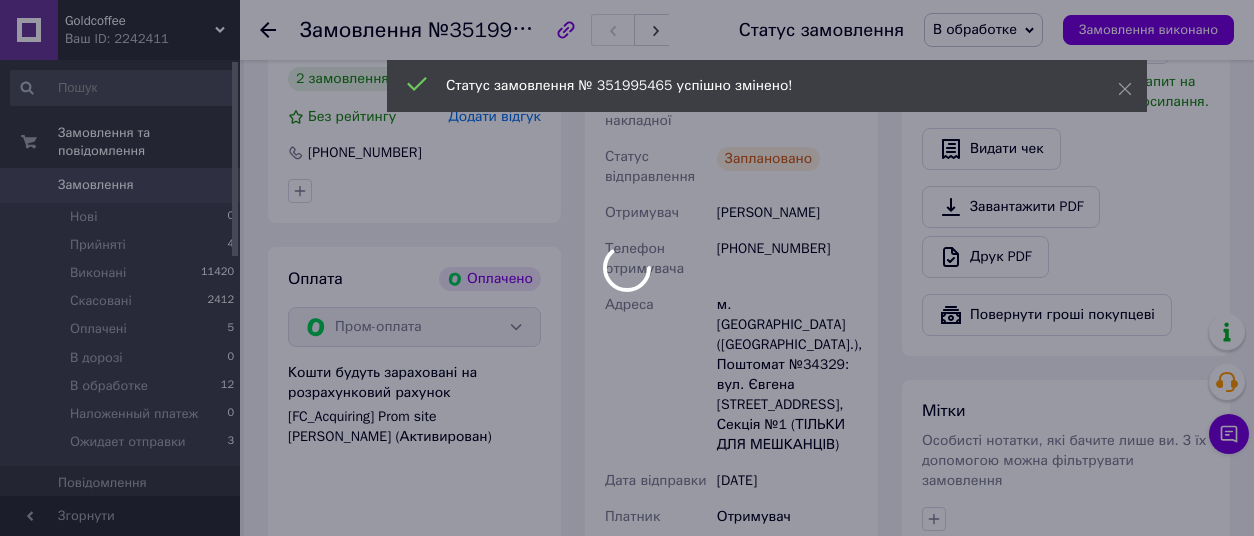 click at bounding box center [627, 268] 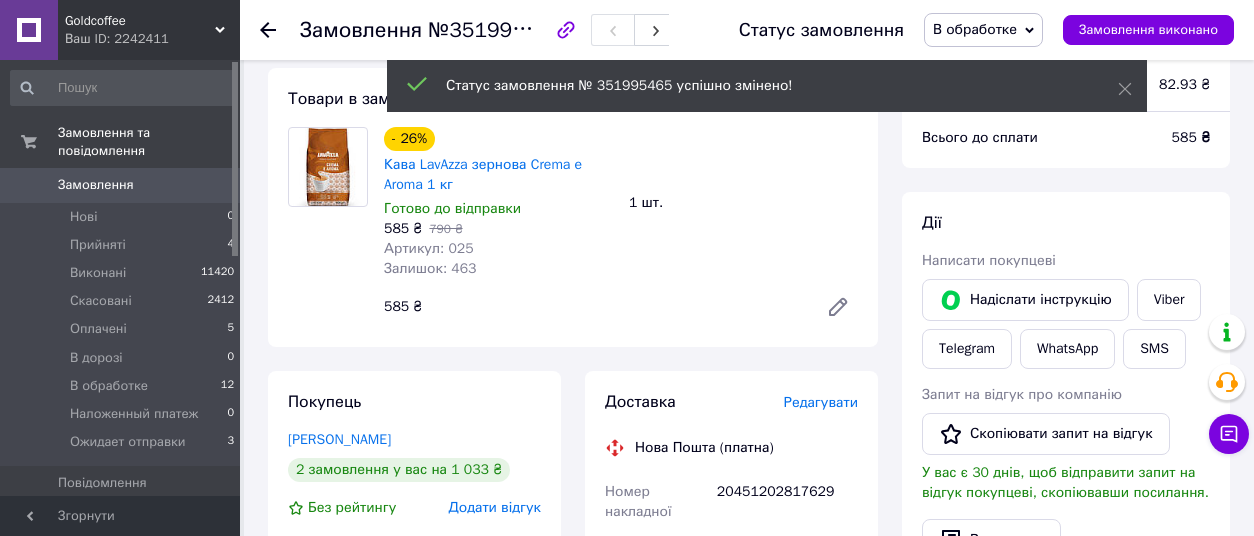 scroll, scrollTop: 971, scrollLeft: 0, axis: vertical 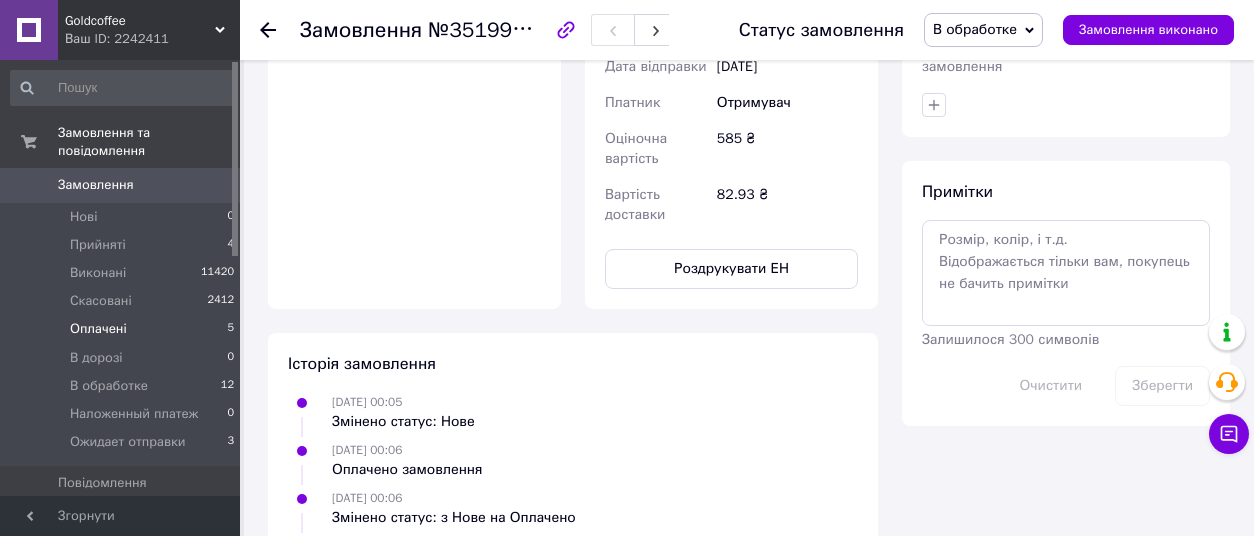 click on "Оплачені 5" at bounding box center [123, 329] 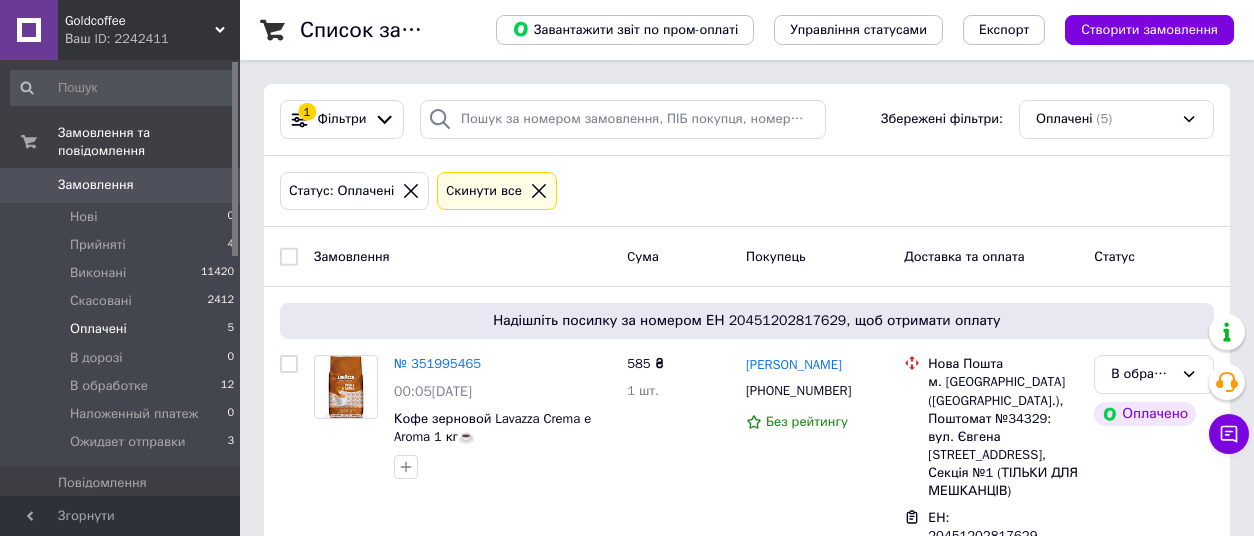 click on "Оплачені 5" at bounding box center [123, 329] 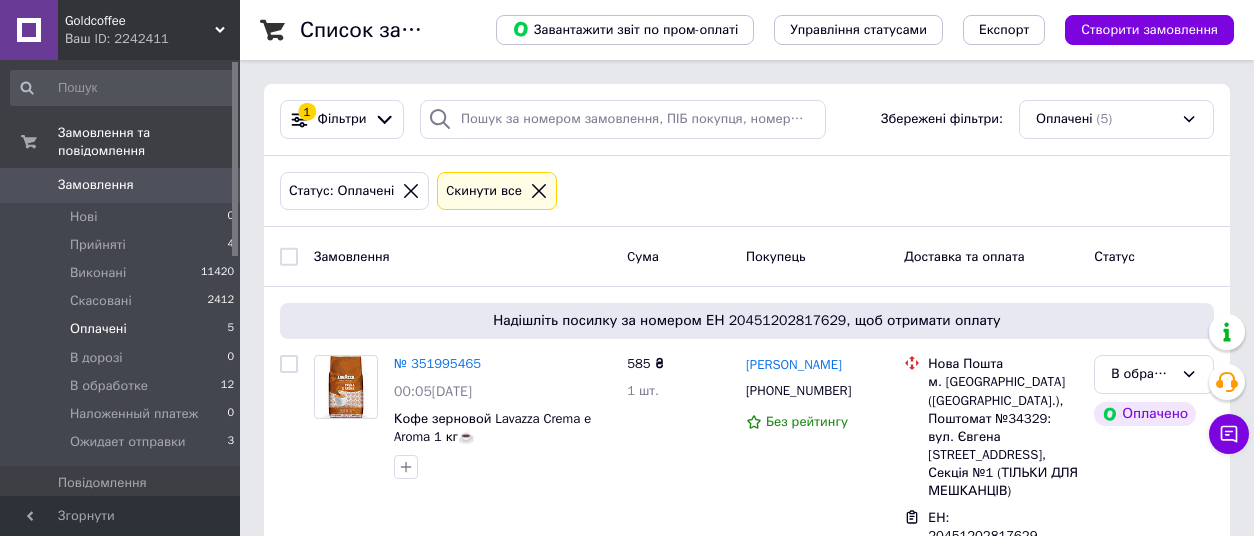 click on "Оплачені" at bounding box center [98, 329] 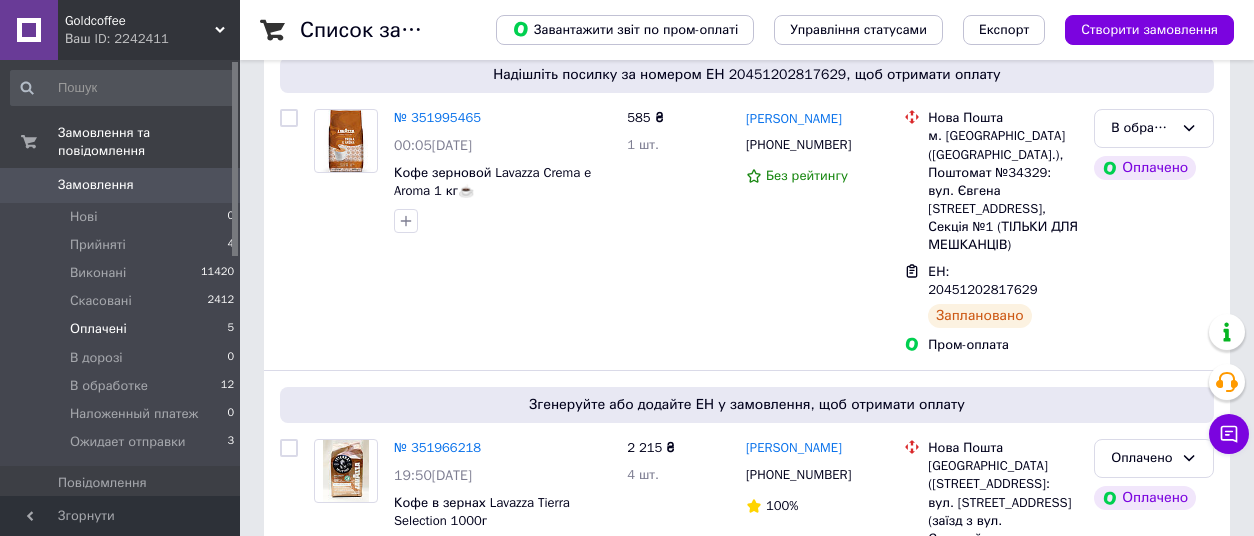 scroll, scrollTop: 255, scrollLeft: 0, axis: vertical 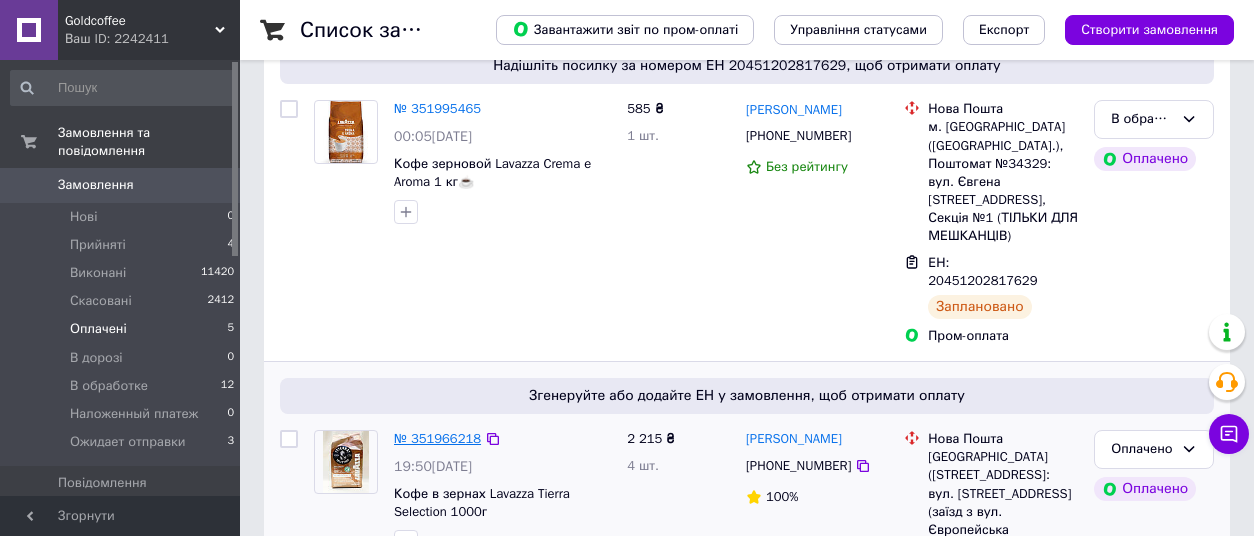 click on "№ 351966218" at bounding box center (437, 438) 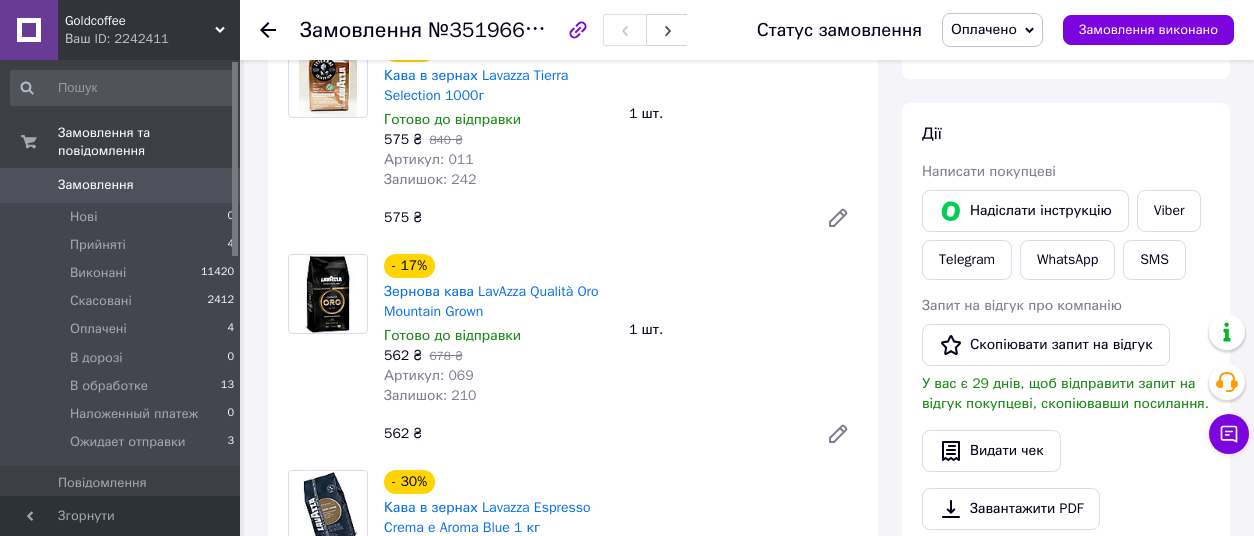 click on "- 17% Зернова кава LavAzza Qualità Oro Mountain Grown Готово до відправки 562 ₴   678 ₴ Артикул: 069 Залишок: 210 1 шт. 562 ₴" at bounding box center [621, 354] 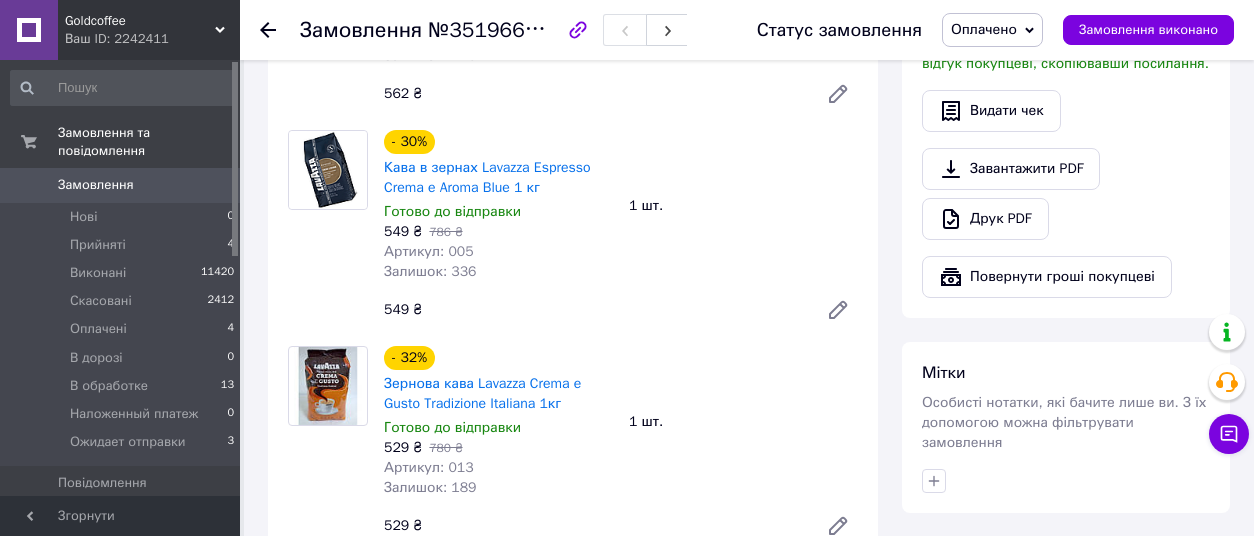 scroll, scrollTop: 727, scrollLeft: 0, axis: vertical 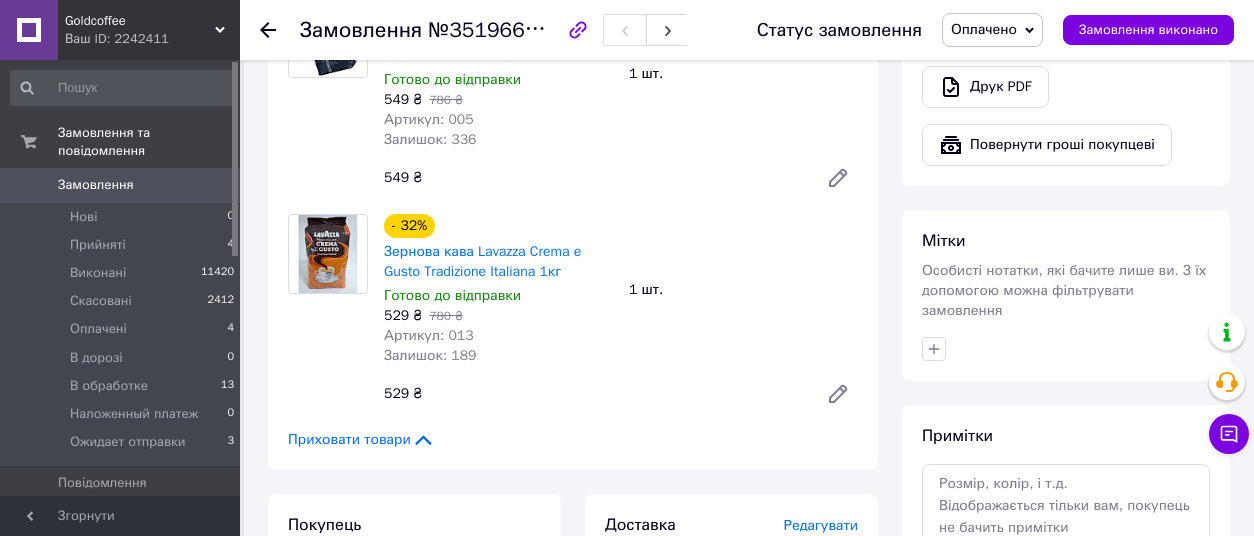 click on "- 32% Зернова кава Lavazza Crema e Gusto Tradizione Italiana 1кг Готово до відправки 529 ₴   780 ₴ Артикул: 013 Залишок: 189 1 шт. 529 ₴" at bounding box center [621, 314] 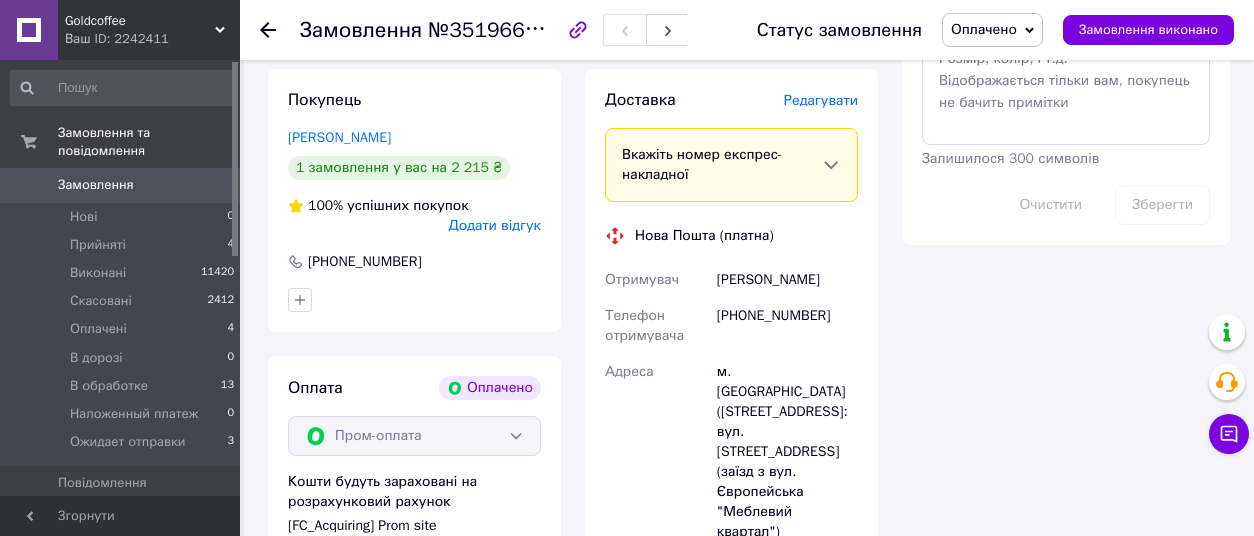 scroll, scrollTop: 1172, scrollLeft: 0, axis: vertical 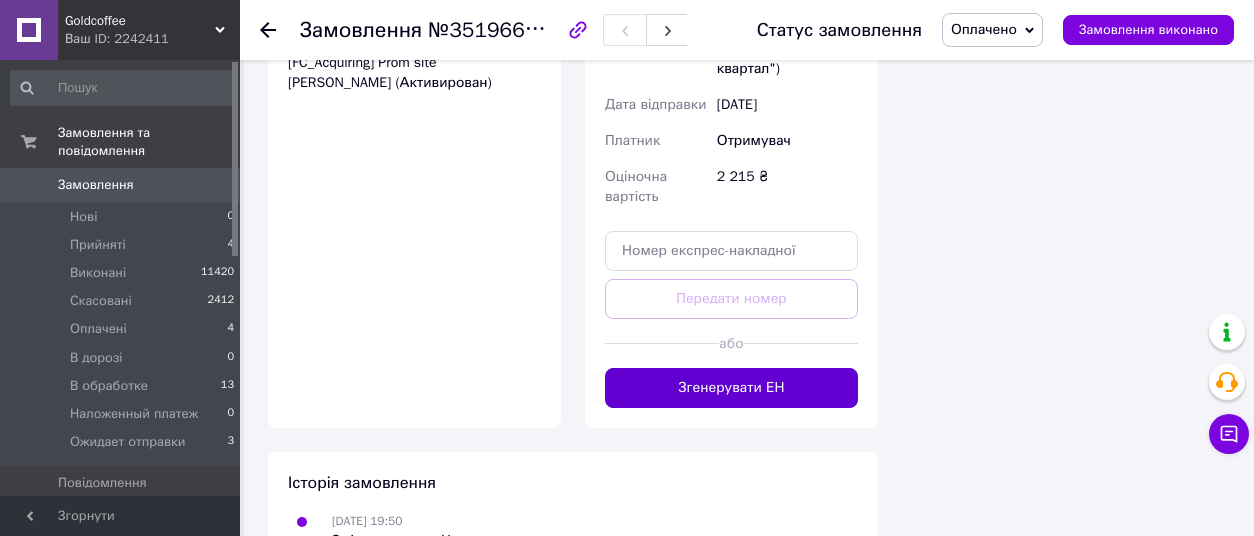 click on "Згенерувати ЕН" at bounding box center (731, 388) 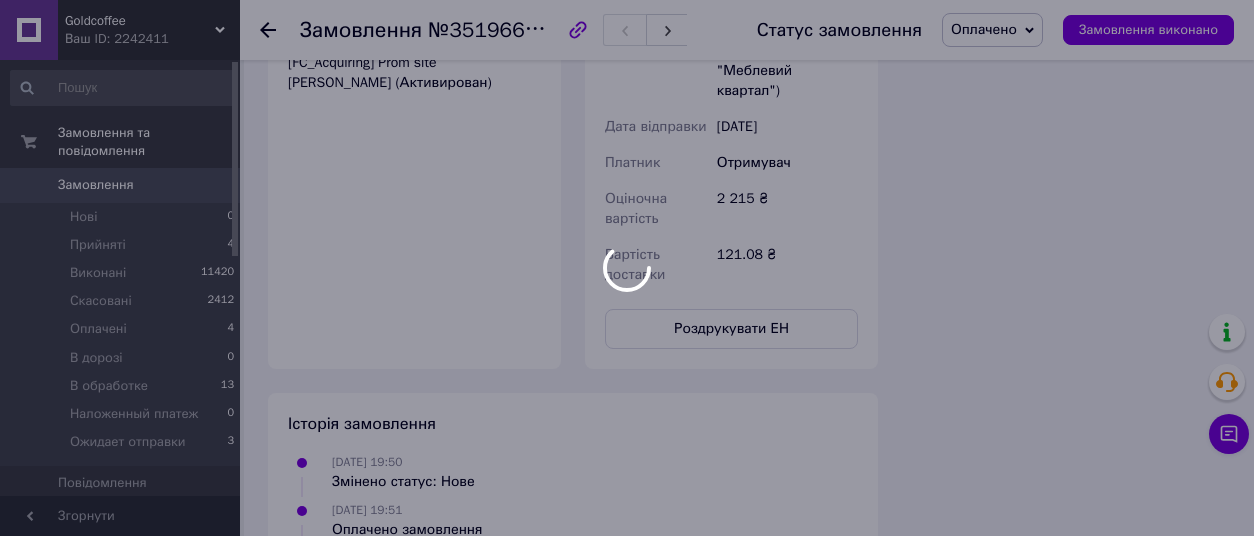 click at bounding box center [627, 268] 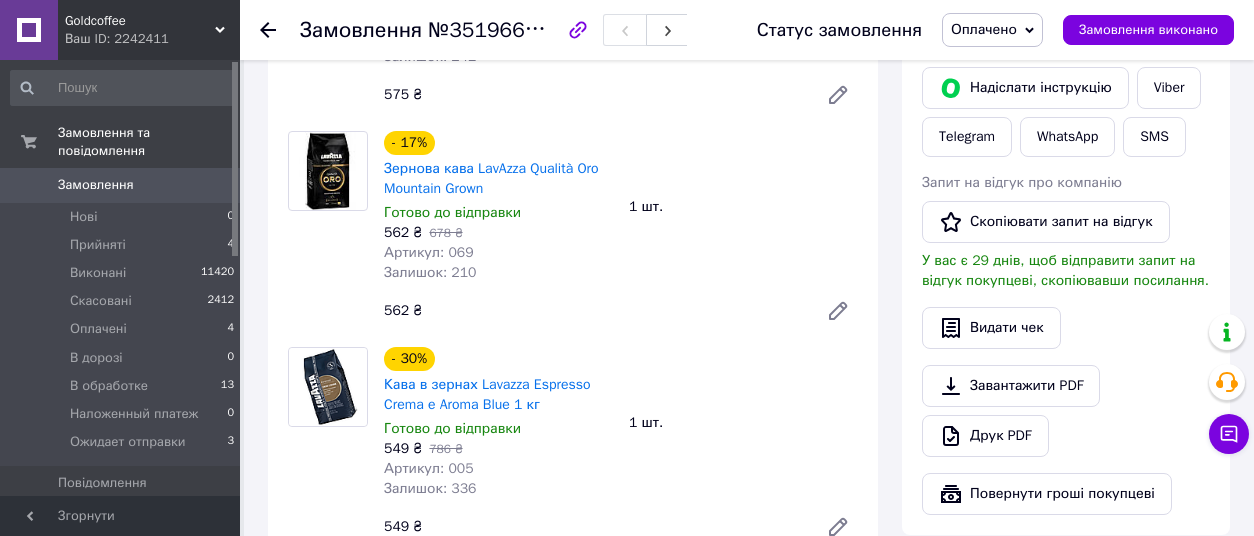 scroll, scrollTop: 294, scrollLeft: 0, axis: vertical 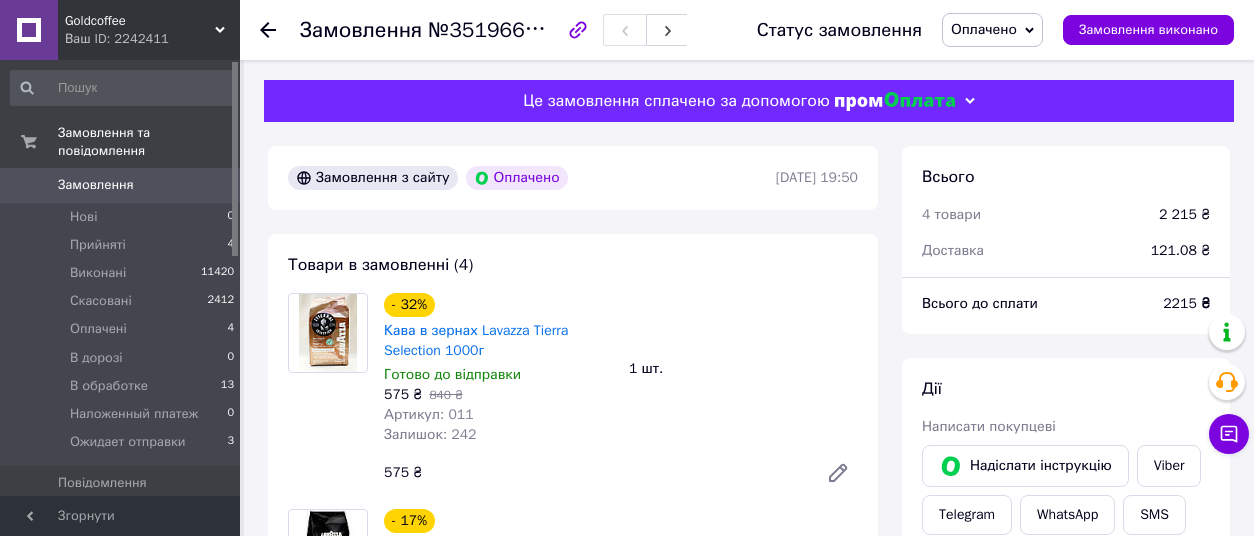 click on "Оплачено" at bounding box center [992, 30] 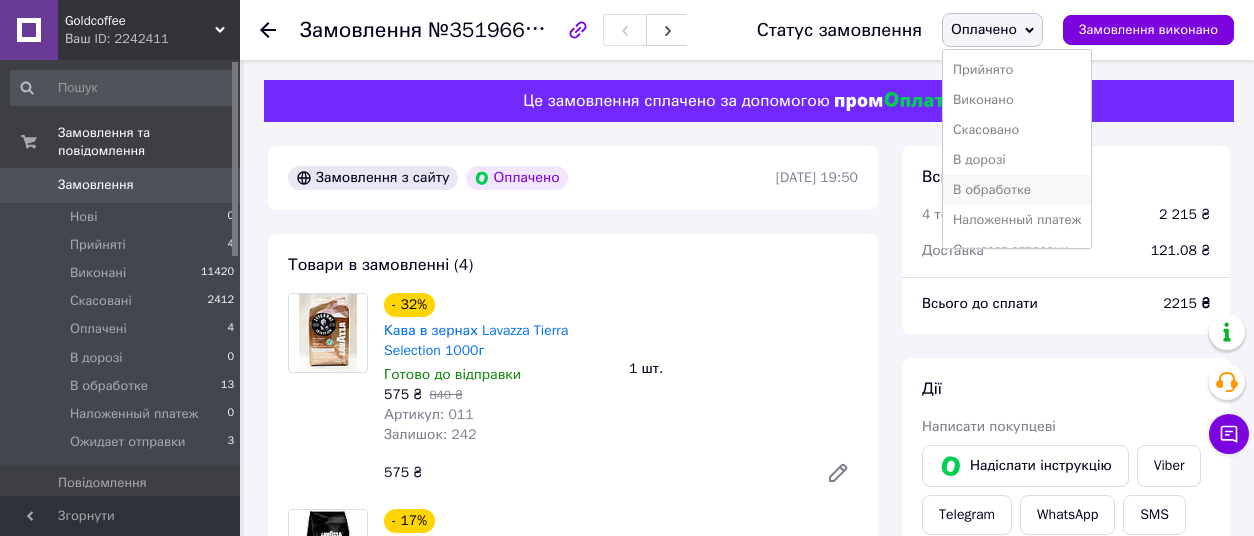 click on "В обработке" at bounding box center [1017, 190] 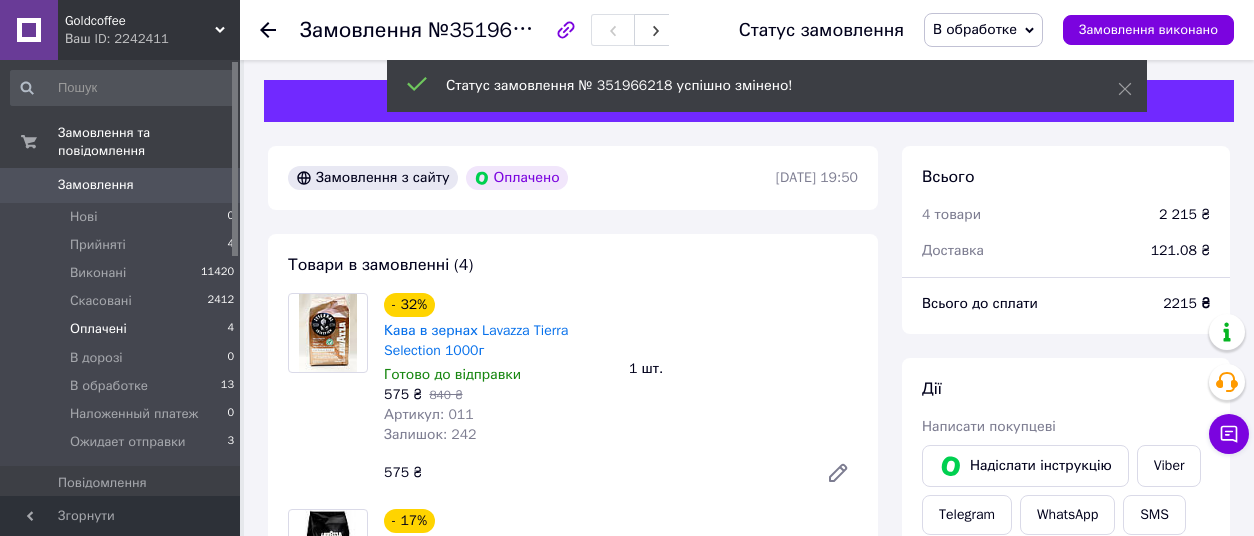 click on "Оплачені 4" at bounding box center (123, 329) 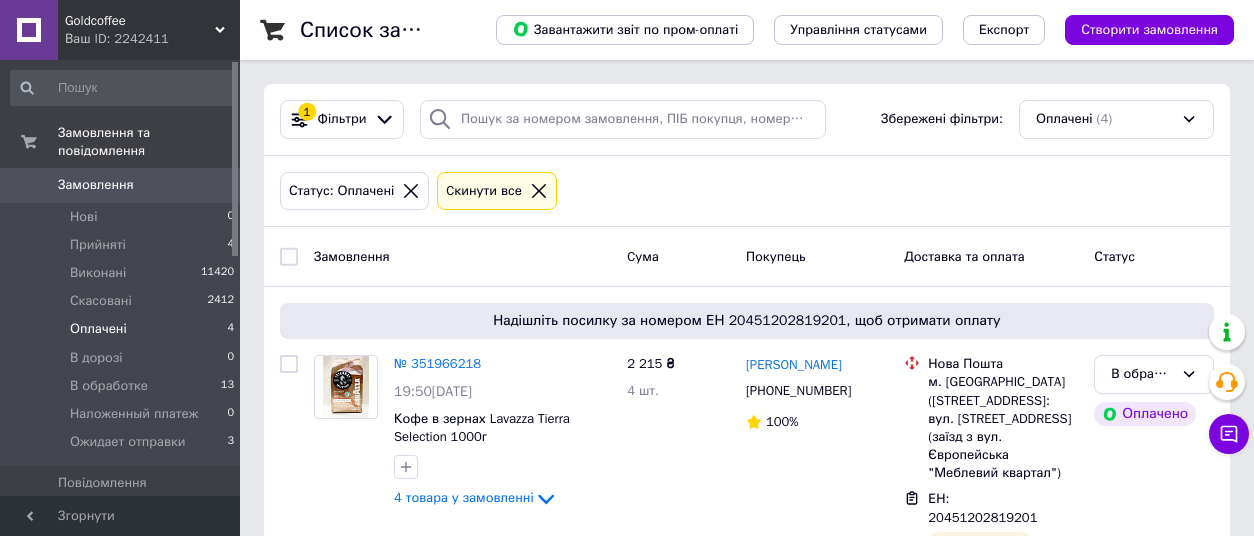 click on "Оплачені 4" at bounding box center (123, 329) 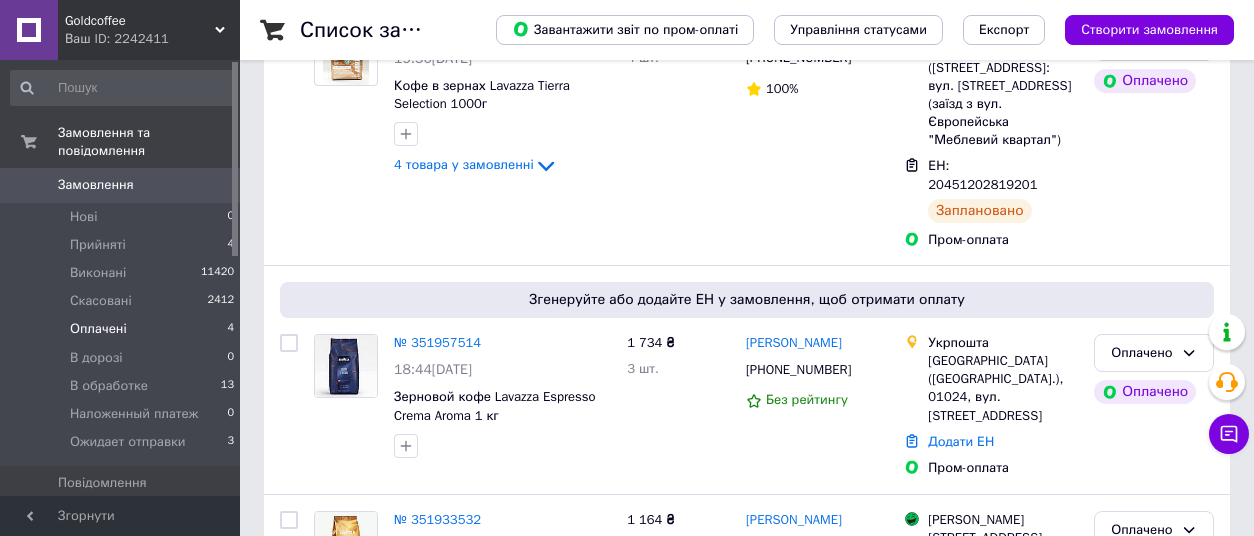 scroll, scrollTop: 423, scrollLeft: 0, axis: vertical 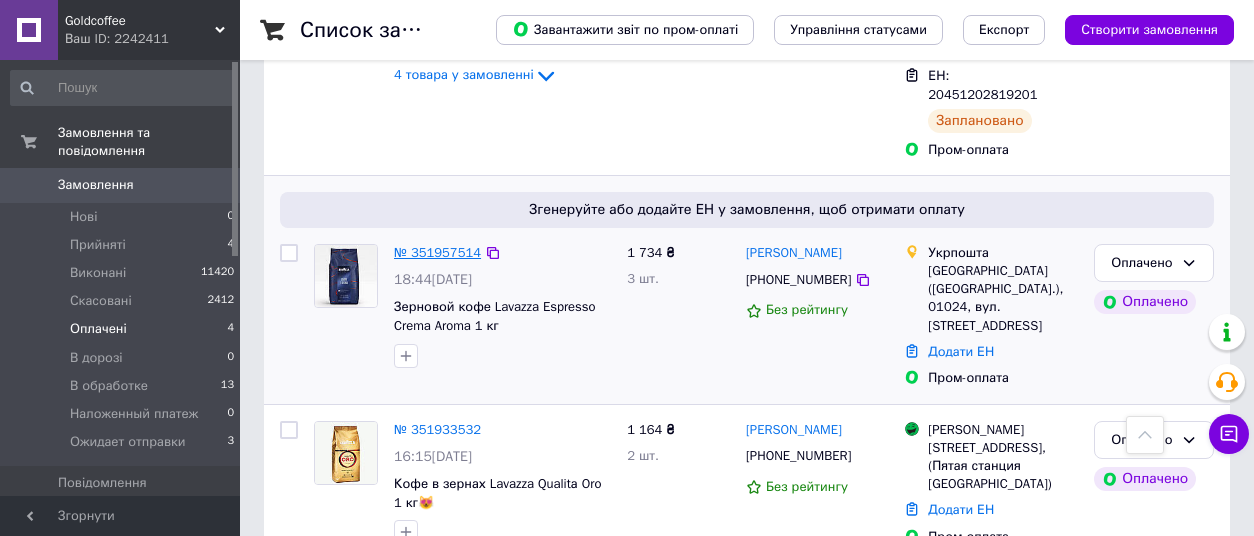click on "№ 351957514" at bounding box center (437, 252) 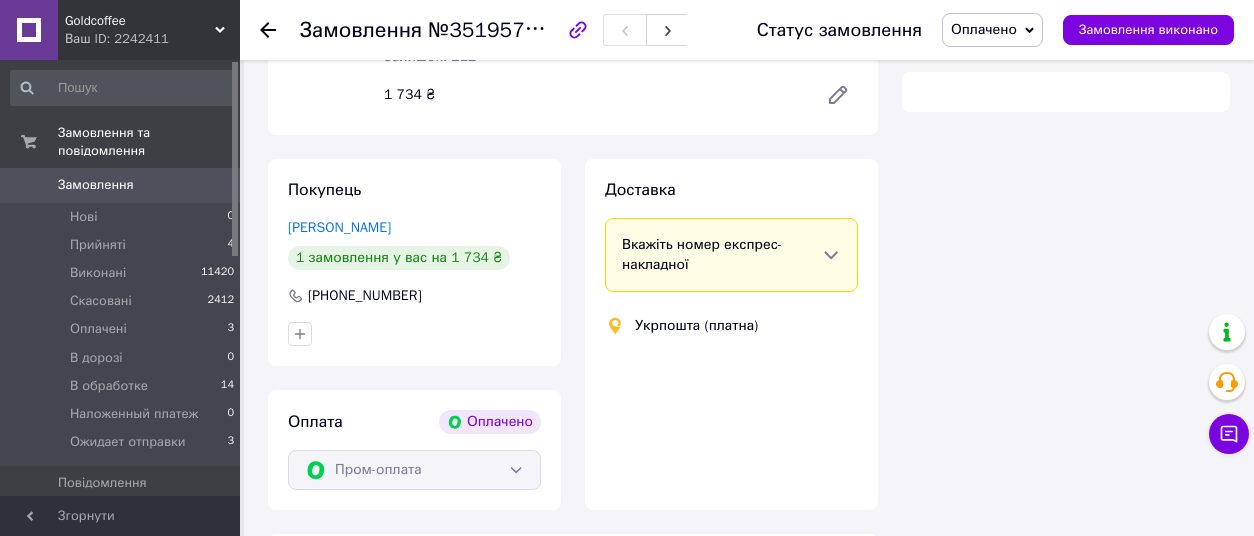 scroll, scrollTop: 423, scrollLeft: 0, axis: vertical 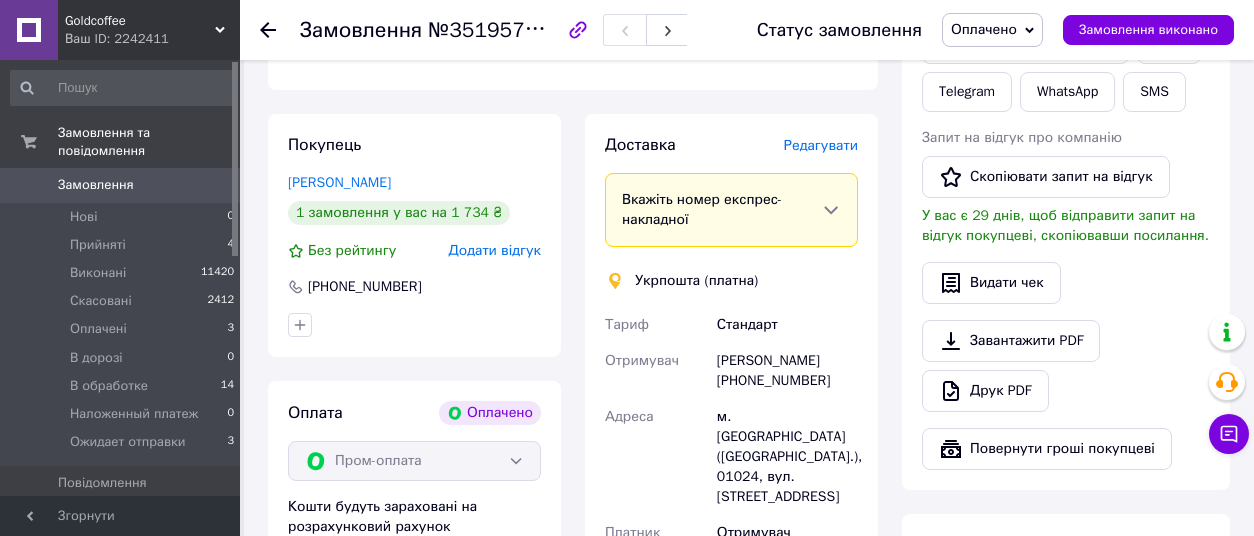 click on "Укрпошта (платна)" at bounding box center (731, 281) 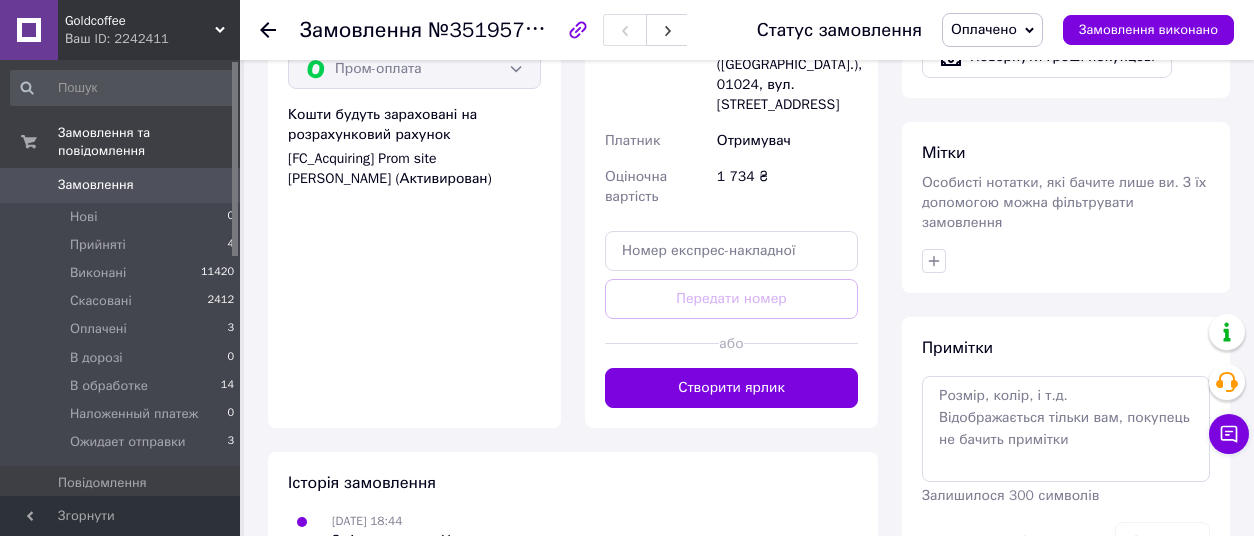 scroll, scrollTop: 863, scrollLeft: 0, axis: vertical 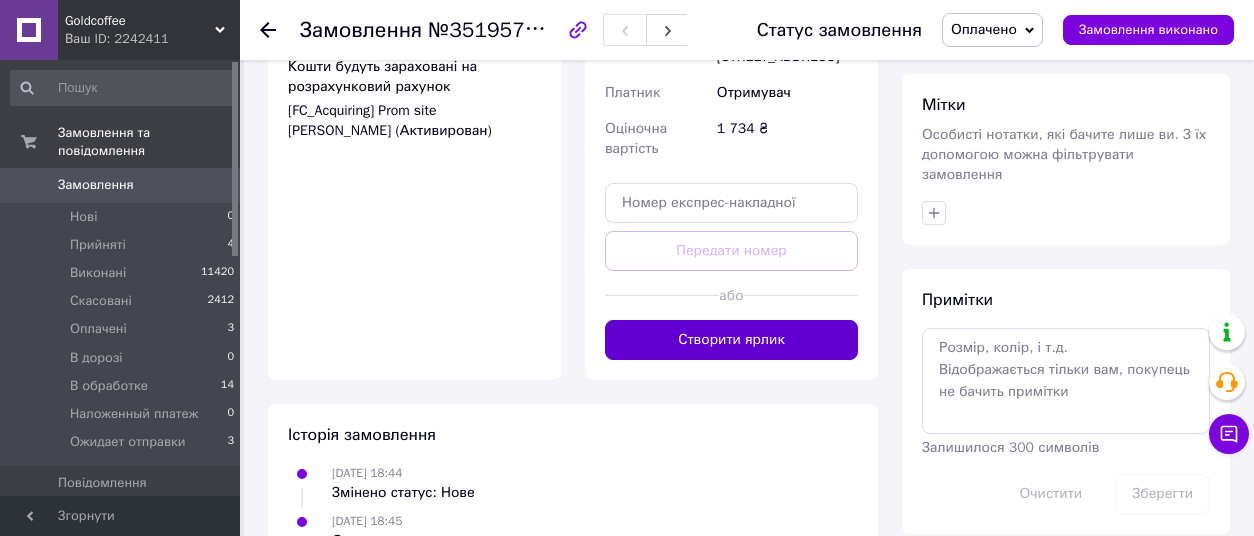 click on "Створити ярлик" at bounding box center (731, 340) 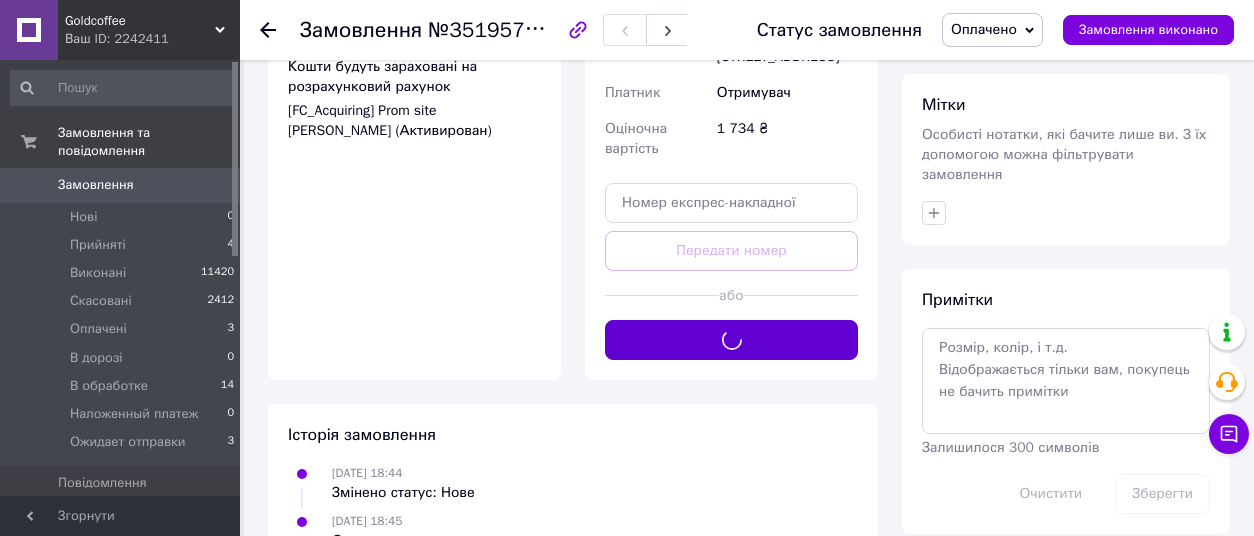 type 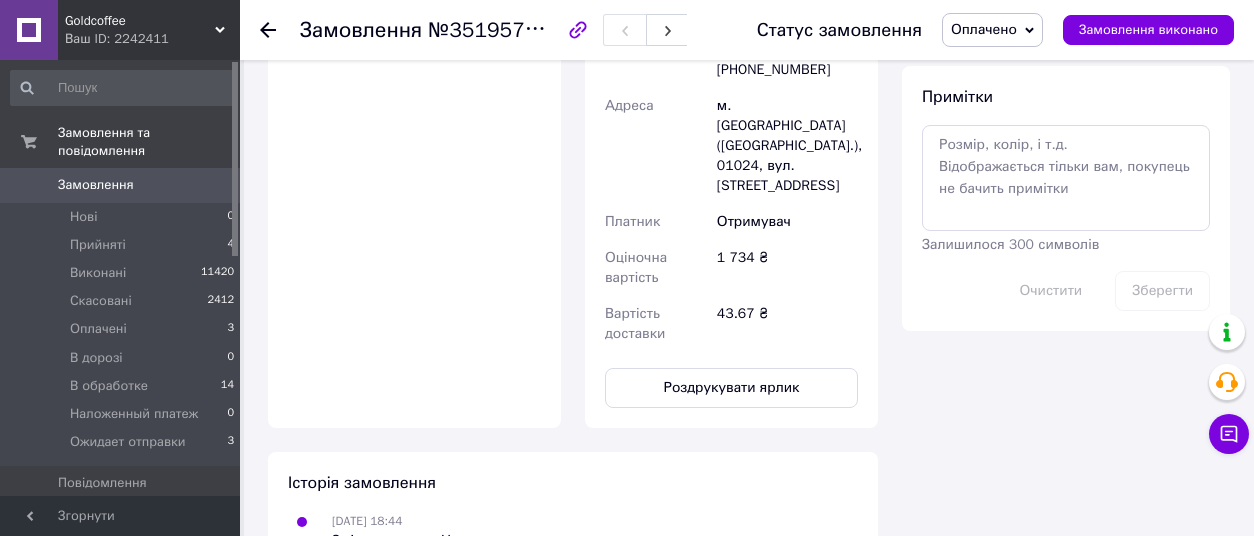 scroll, scrollTop: 1114, scrollLeft: 0, axis: vertical 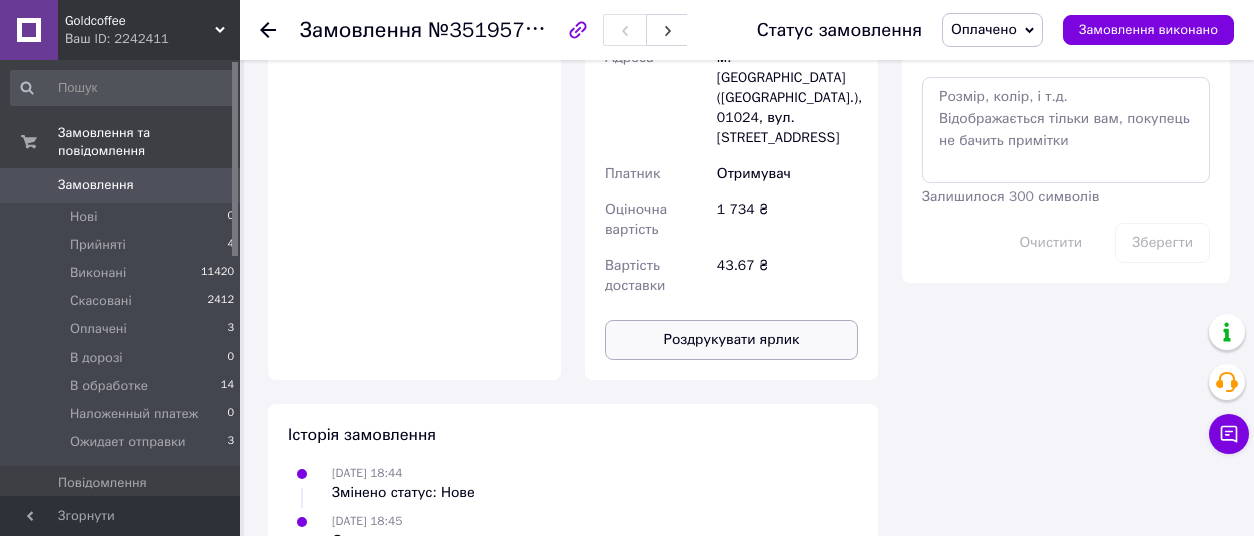 click on "Роздрукувати ярлик" at bounding box center [731, 340] 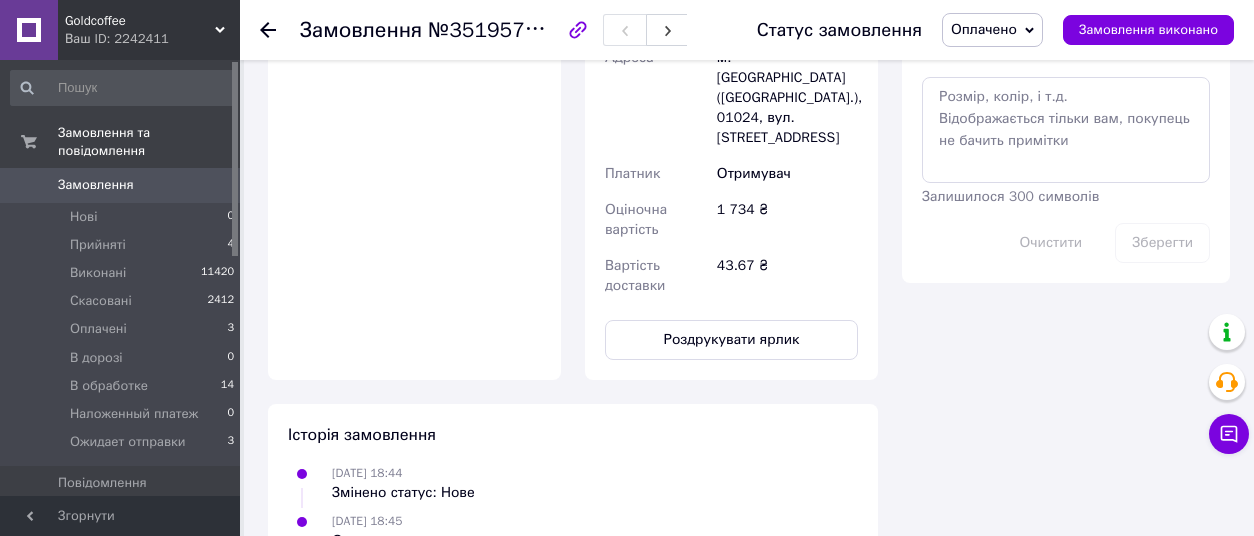click on "Оплачено" at bounding box center (984, 29) 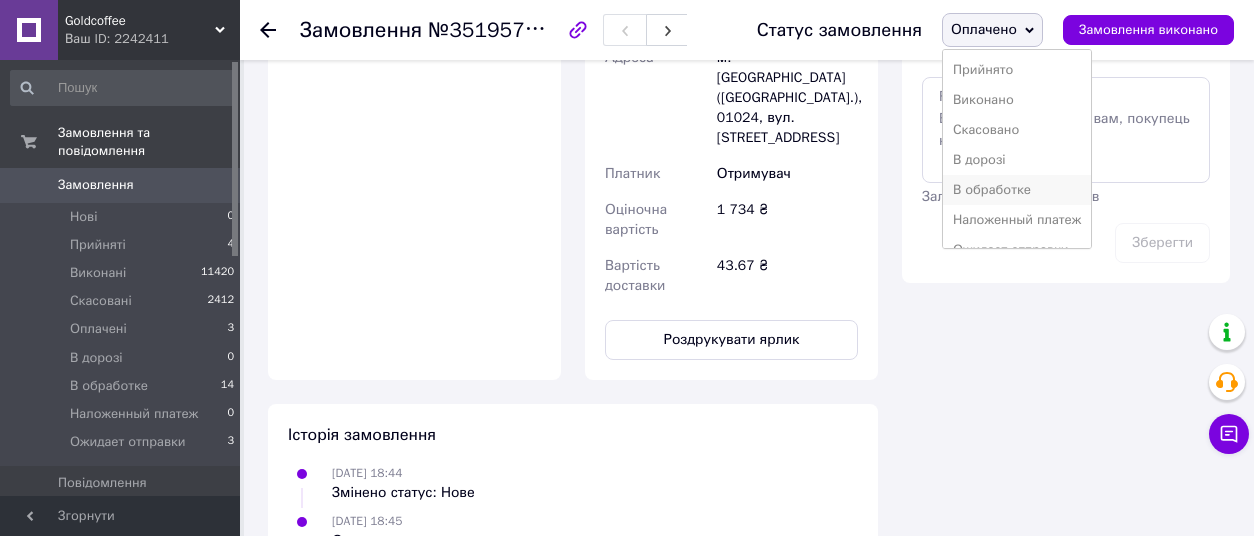 click on "В обработке" at bounding box center [1017, 190] 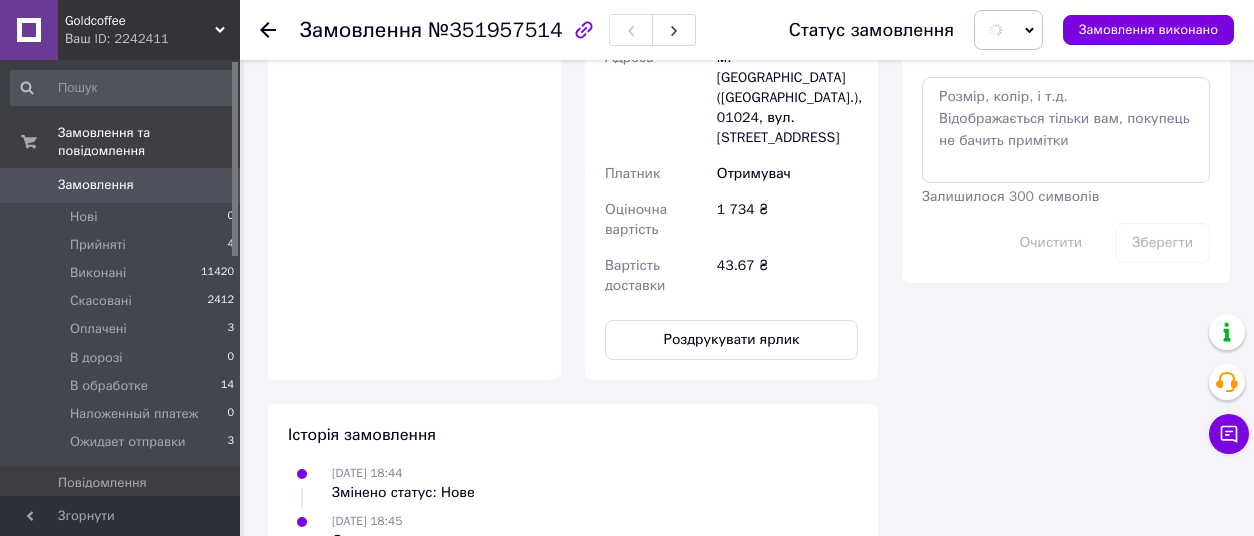 click on "Доставка Редагувати Спецтариф Укрпошта Стандарт 35 ₴  - до 30 кг і об'ємом до 20 000 см³ 100 ₴  — до 30 кг і об'ємом від 20 000 до 120 000 см³ Об'єм = довжина × ширина × висота +0,5% від суми оголошеної вартості понад 500 ₴ Довідка Укрпошта (платна) Номер накладної 0504839678914 Статус відправлення Заплановано Тариф Стандарт Отримувач [PERSON_NAME] [PHONE_NUMBER] Адреса м. [GEOGRAPHIC_DATA] ([GEOGRAPHIC_DATA].), 01024, вул. Круглоуніверситетська, 17 Платник Отримувач Оціночна вартість 1 734 ₴ Вартість доставки 43.67 ₴ Роздрукувати ярлик Тариф     * Стандарт Платник   * Отримувач Прізвище отримувача   * [PERSON_NAME]" at bounding box center (731, -99) 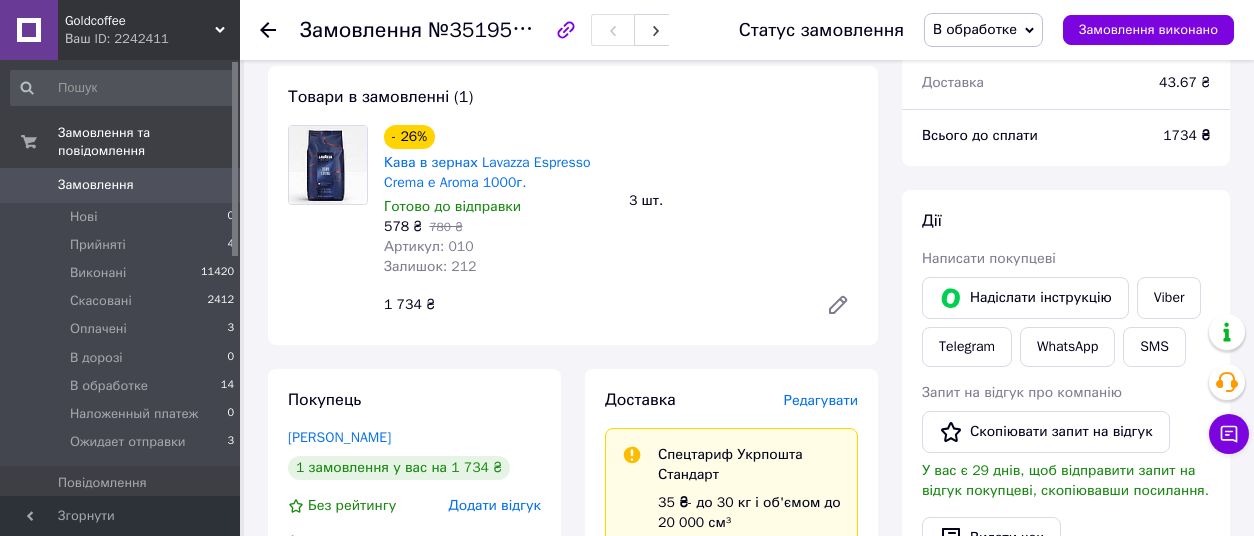 scroll, scrollTop: 90, scrollLeft: 0, axis: vertical 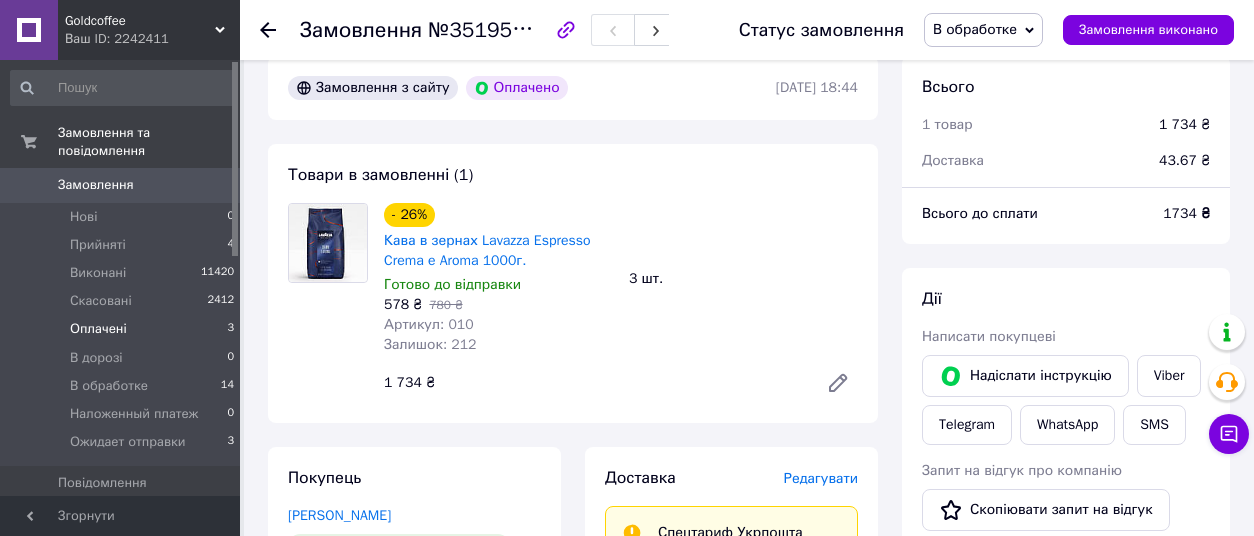 click on "Оплачені 3" at bounding box center (123, 329) 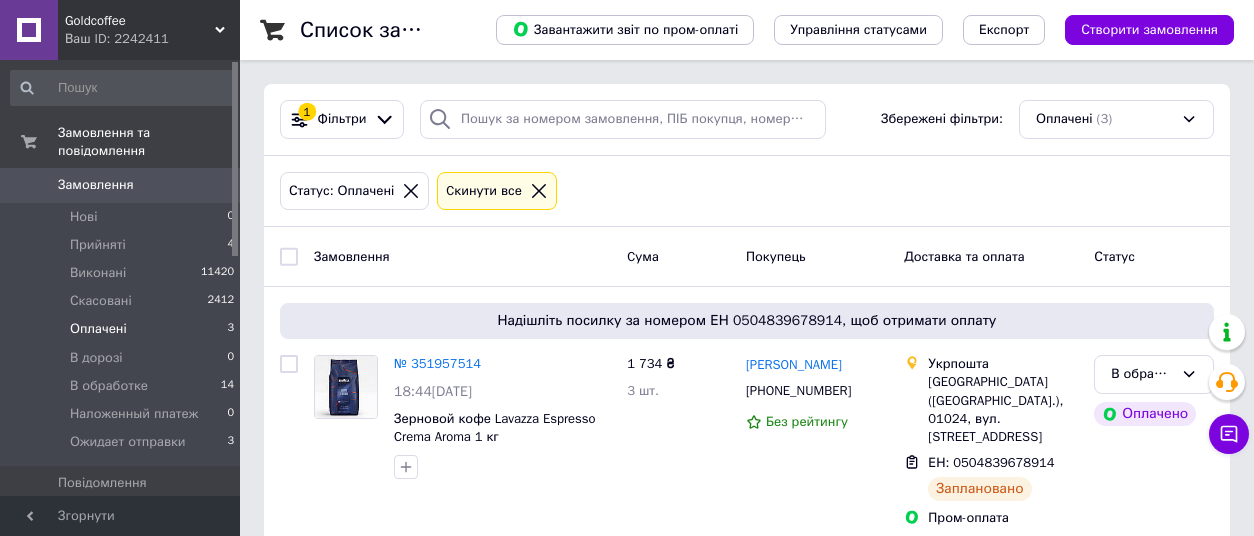 click on "Оплачені 3" at bounding box center [123, 329] 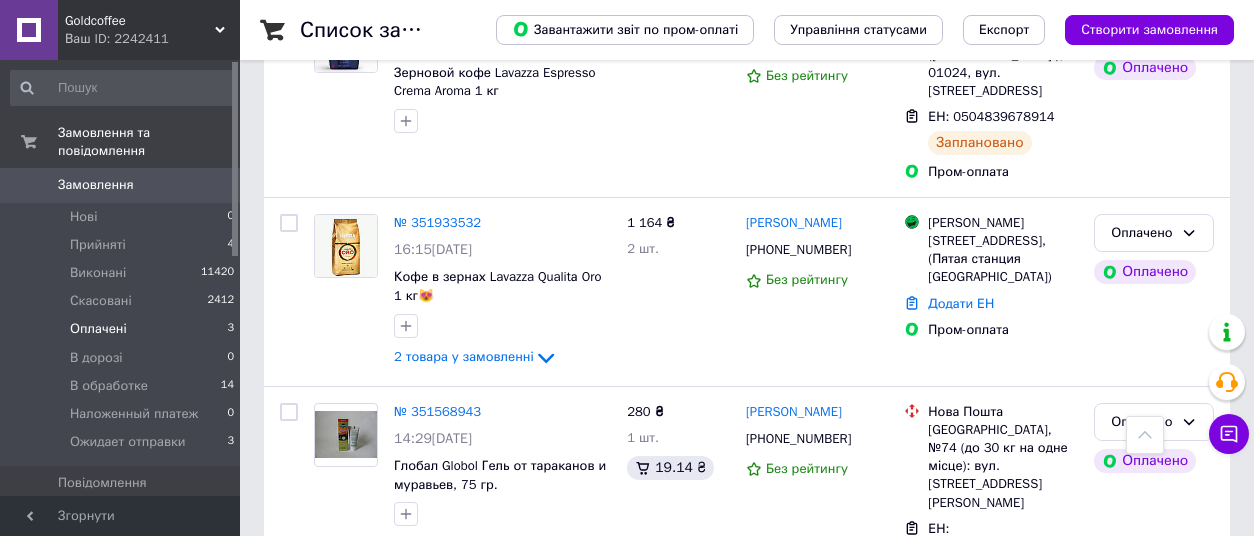 scroll, scrollTop: 351, scrollLeft: 0, axis: vertical 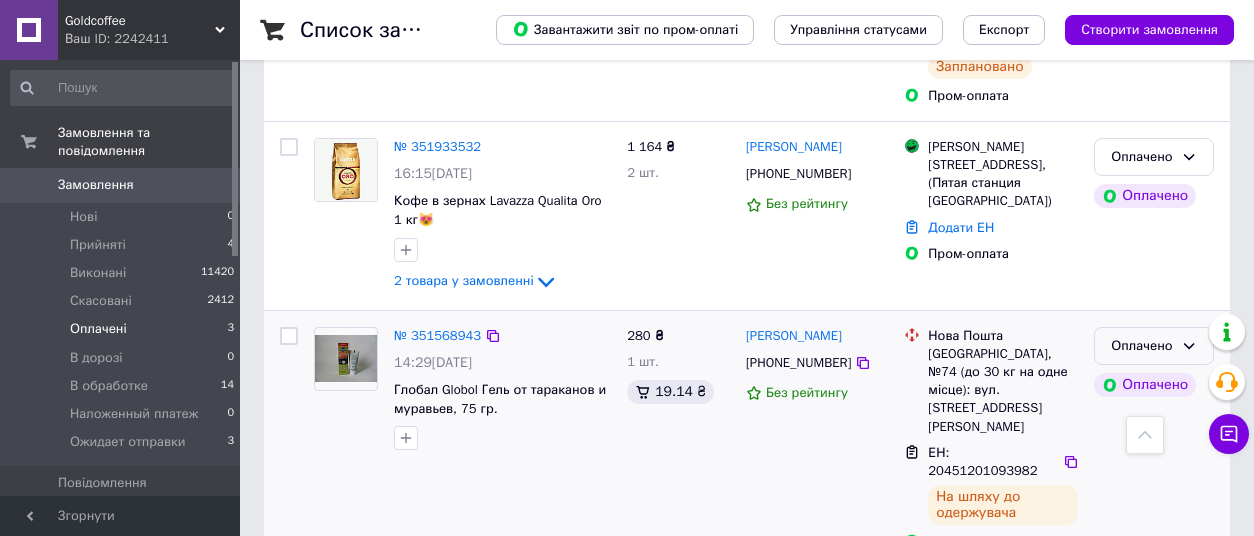 click on "Оплачено" at bounding box center (1154, 346) 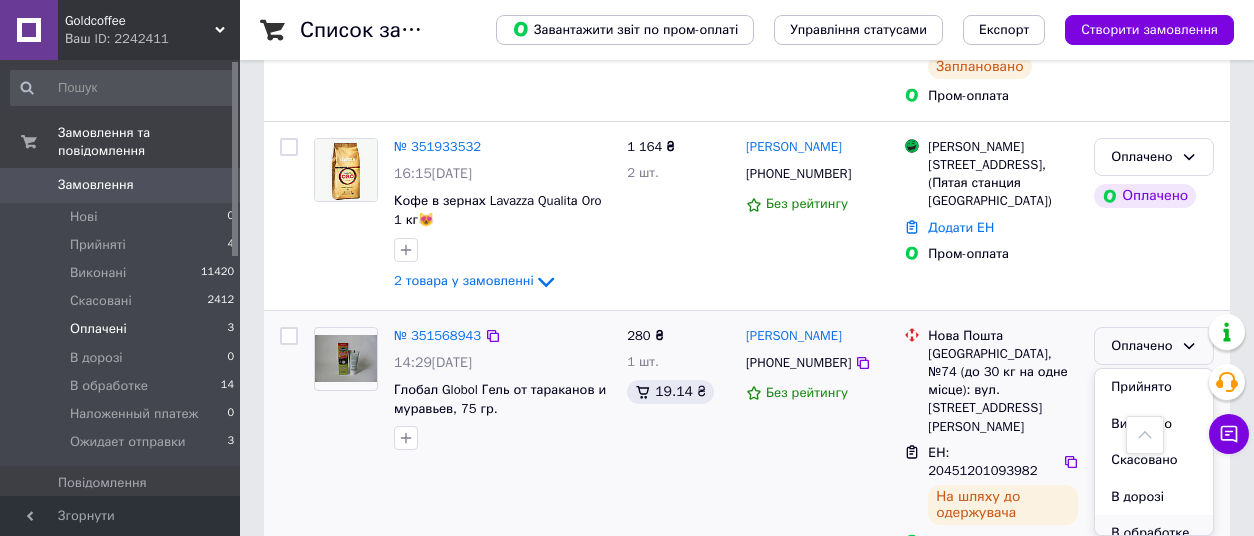 click on "В обработке" at bounding box center (1154, 533) 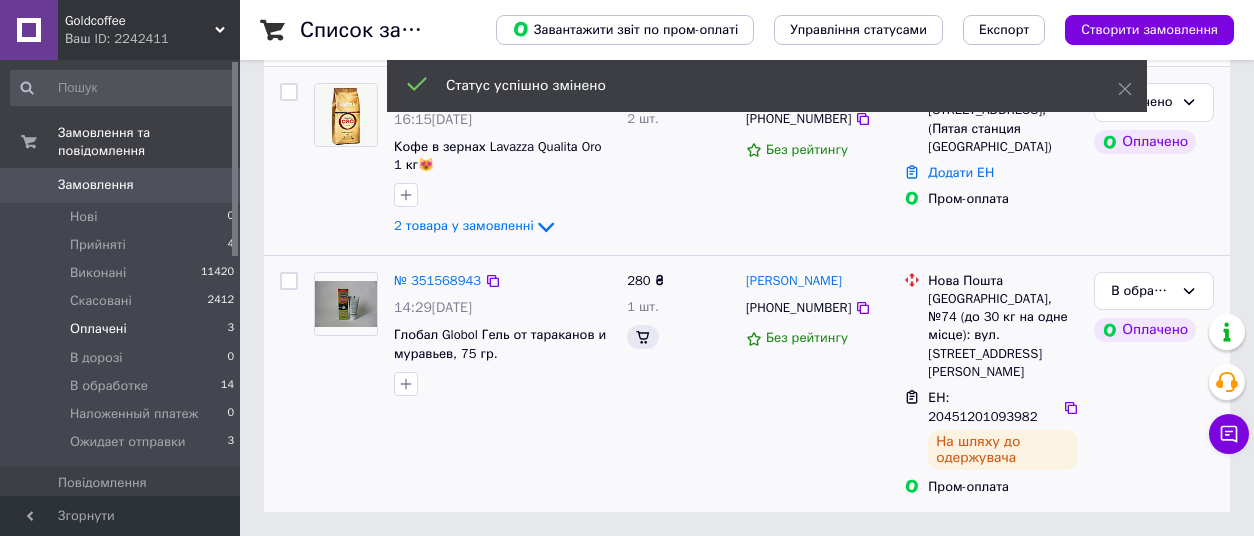 scroll, scrollTop: 165, scrollLeft: 0, axis: vertical 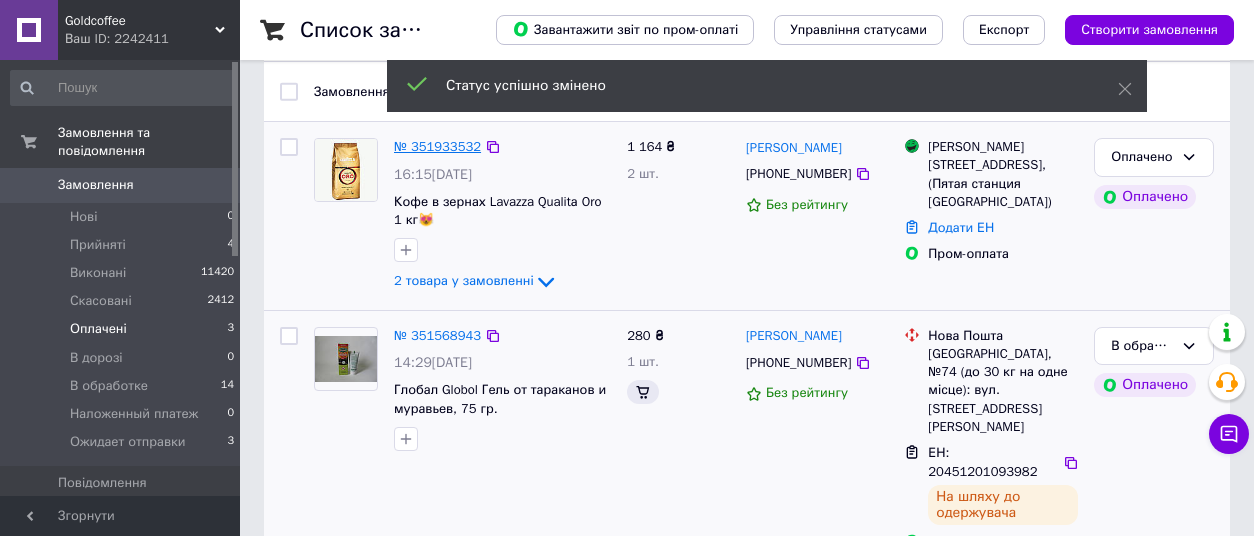 click on "№ 351933532" at bounding box center [437, 146] 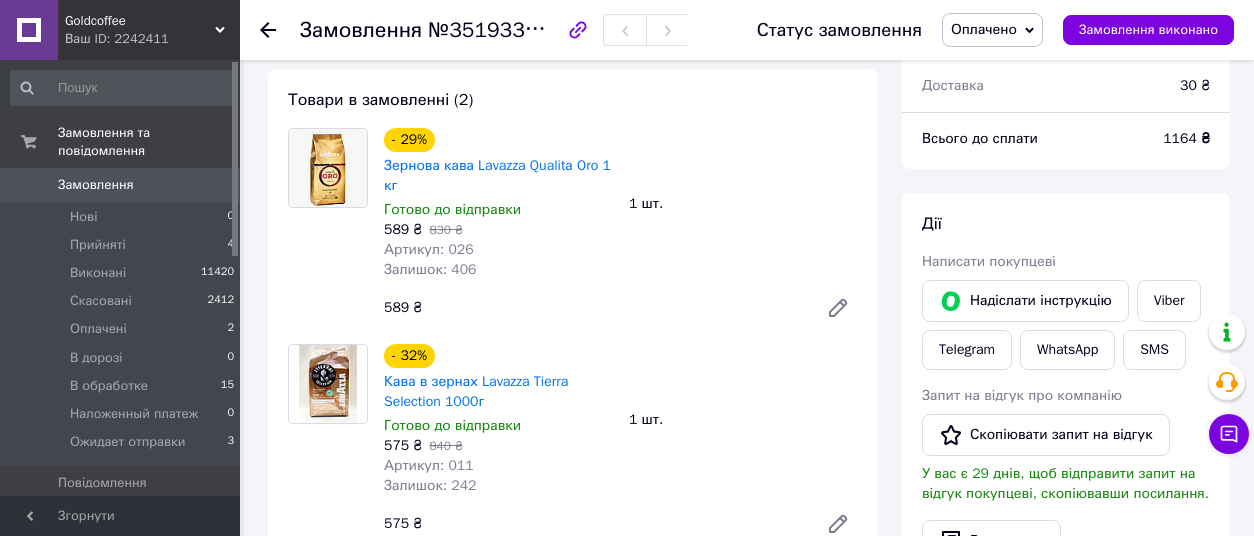 click on "Всього 2 товари 1 164 ₴ Доставка 30 ₴ Всього до сплати 1164 ₴ Дії Написати покупцеві   Надіслати інструкцію Viber Telegram WhatsApp SMS Запит на відгук про компанію   Скопіювати запит на відгук У вас є 29 днів, щоб відправити запит на відгук покупцеві, скопіювавши посилання.   Видати чек   Завантажити PDF   Друк PDF   Повернути гроші покупцеві [PERSON_NAME] Особисті нотатки, які бачите лише ви. З їх допомогою можна фільтрувати замовлення Примітки Залишилося 300 символів Очистити Зберегти" at bounding box center [1066, 997] 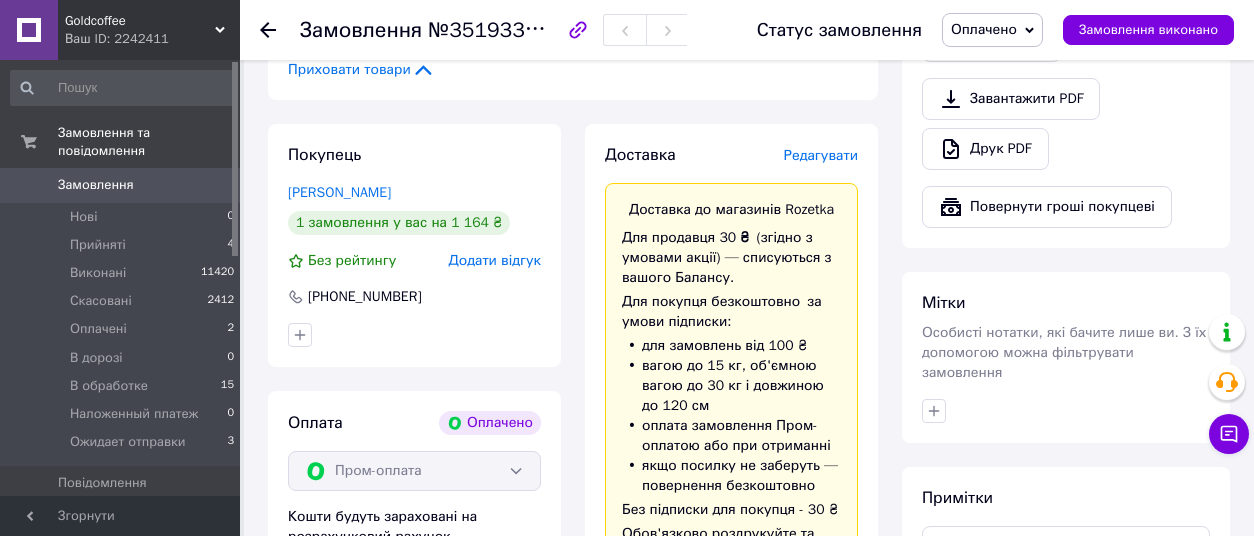 scroll, scrollTop: 765, scrollLeft: 0, axis: vertical 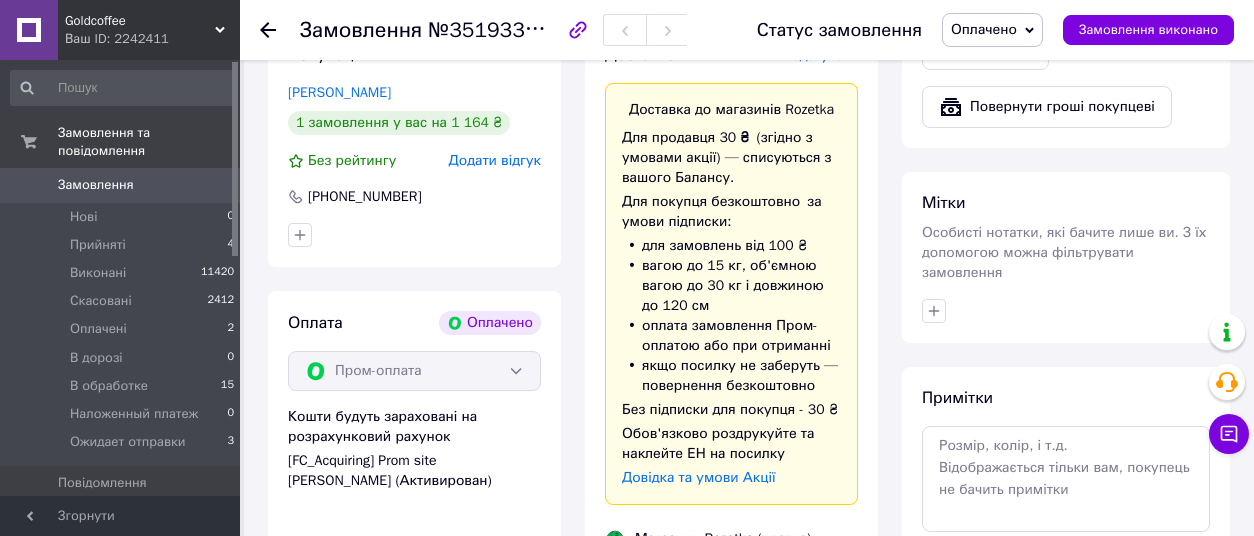 click on "якщо посилку не заберуть — повернення безкоштовно" at bounding box center [731, 376] 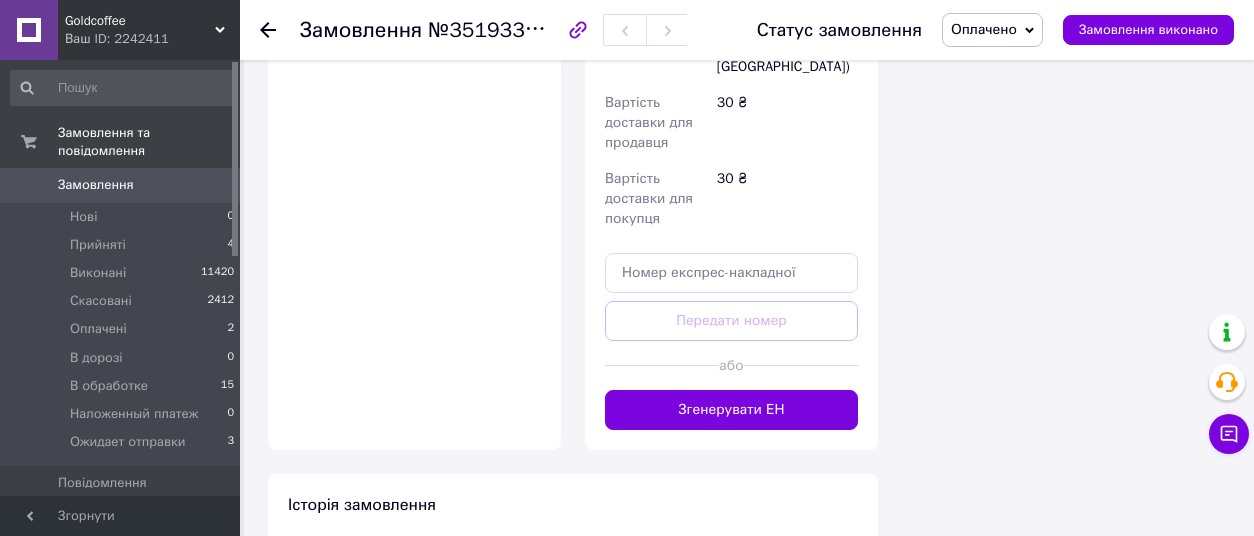 scroll, scrollTop: 1599, scrollLeft: 0, axis: vertical 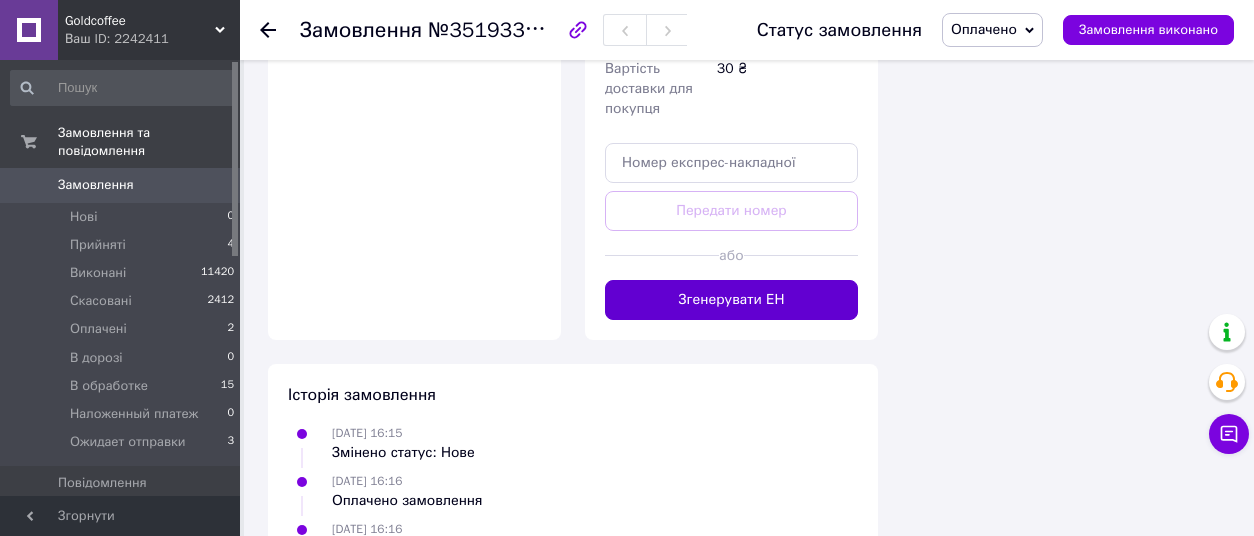 click on "Згенерувати ЕН" at bounding box center [731, 300] 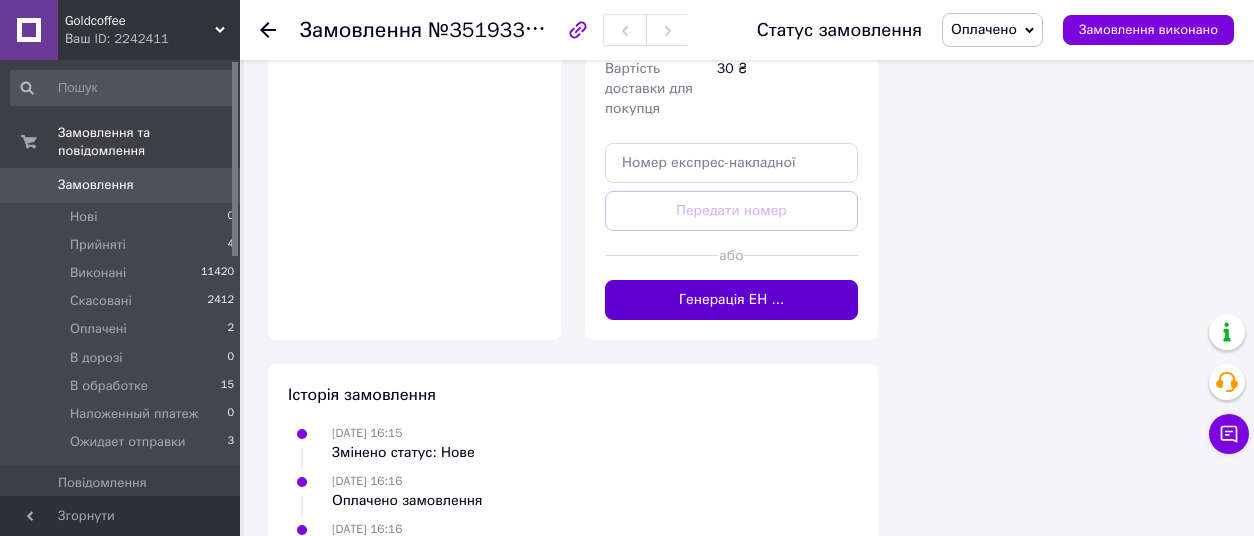 type 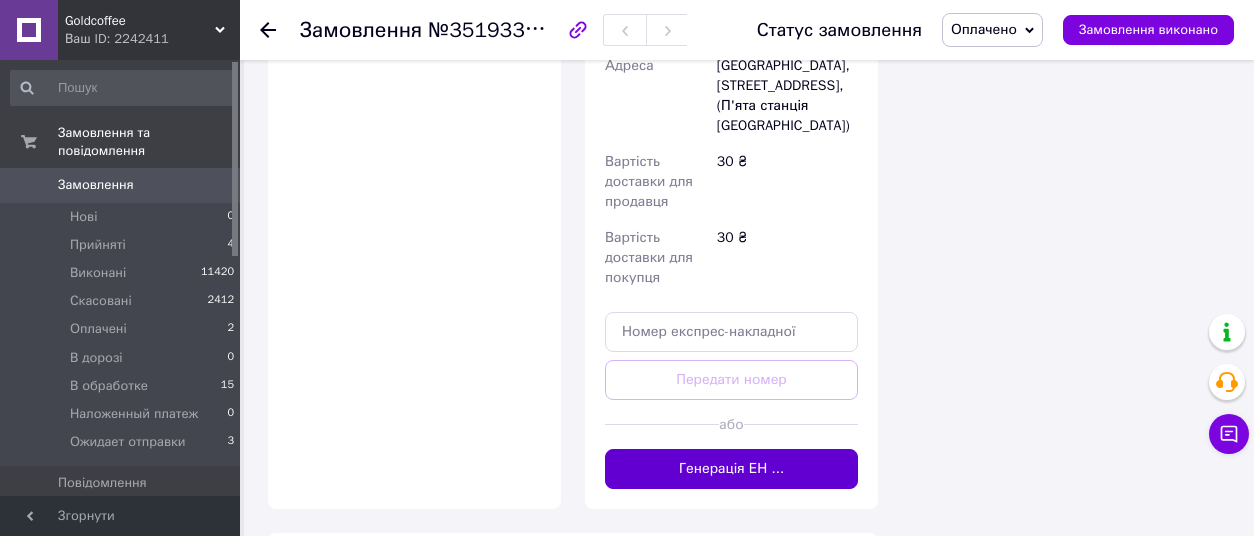 scroll, scrollTop: 1374, scrollLeft: 0, axis: vertical 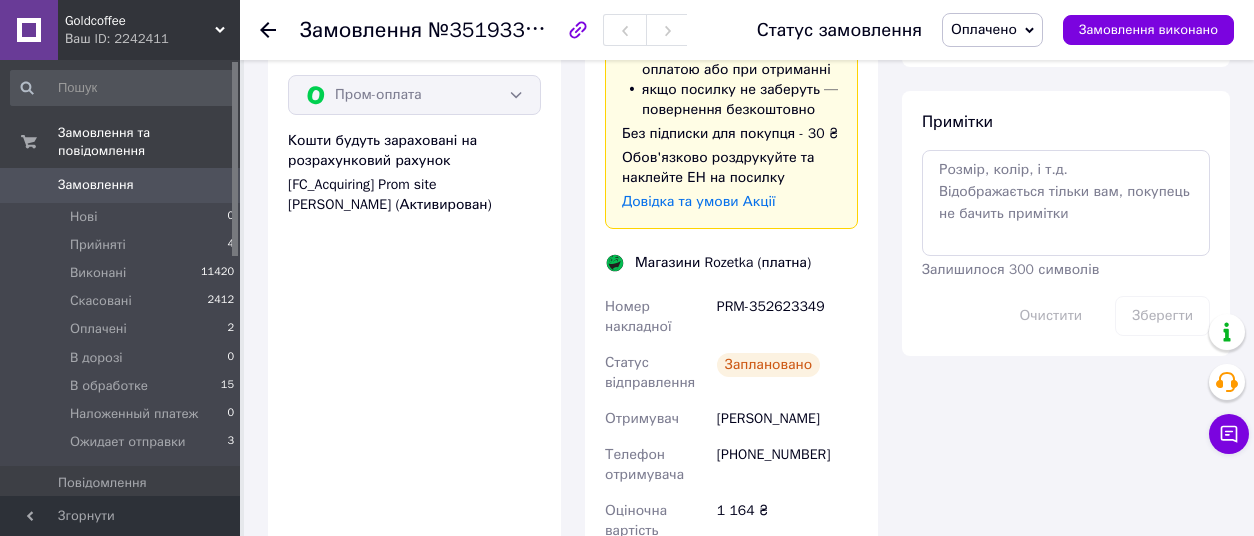 click on "PRM-352623349" at bounding box center (787, 317) 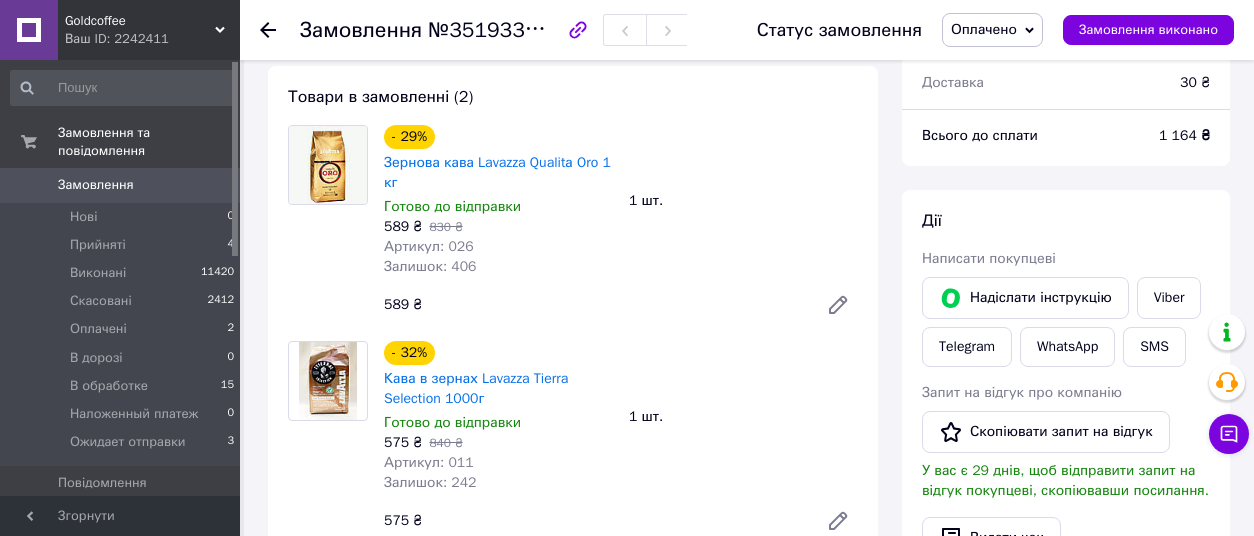 scroll, scrollTop: 90, scrollLeft: 0, axis: vertical 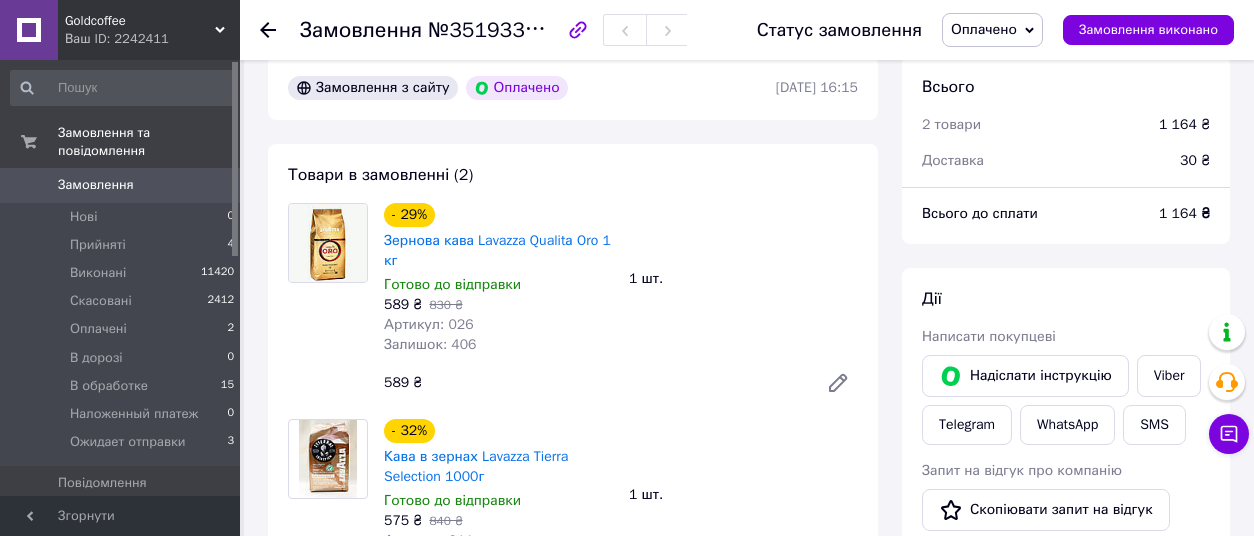 click on "Оплачено" at bounding box center (984, 29) 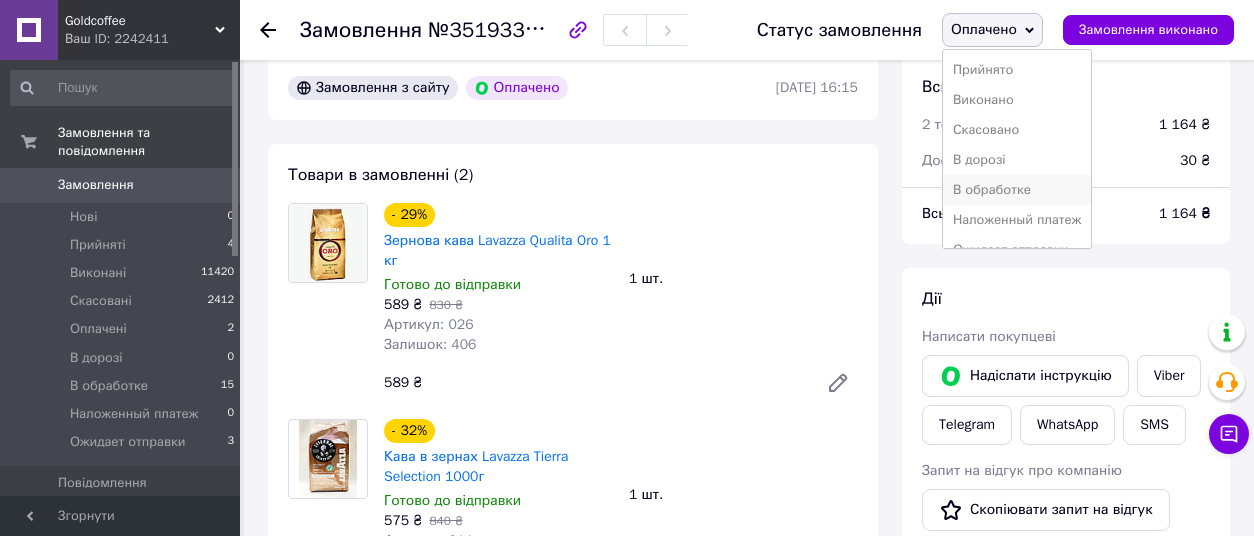 click on "В обработке" at bounding box center (1017, 190) 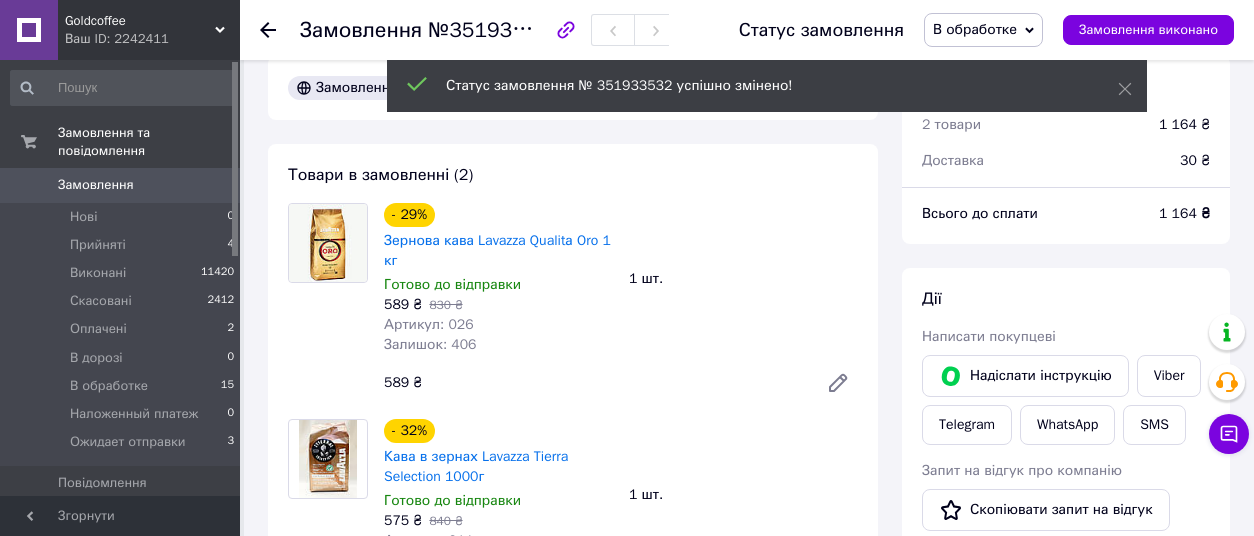 click on "Всього 2 товари 1 164 ₴ Доставка 30 ₴ Всього до сплати 1 164 ₴ Дії Написати покупцеві   Надіслати інструкцію Viber Telegram WhatsApp SMS Запит на відгук про компанію   Скопіювати запит на відгук У вас є 29 днів, щоб відправити запит на відгук покупцеві, скопіювавши посилання.   Видати чек   Завантажити PDF   Друк PDF   Повернути гроші покупцеві [PERSON_NAME] Особисті нотатки, які бачите лише ви. З їх допомогою можна фільтрувати замовлення Примітки Залишилося 300 символів Очистити Зберегти" at bounding box center [1066, 1097] 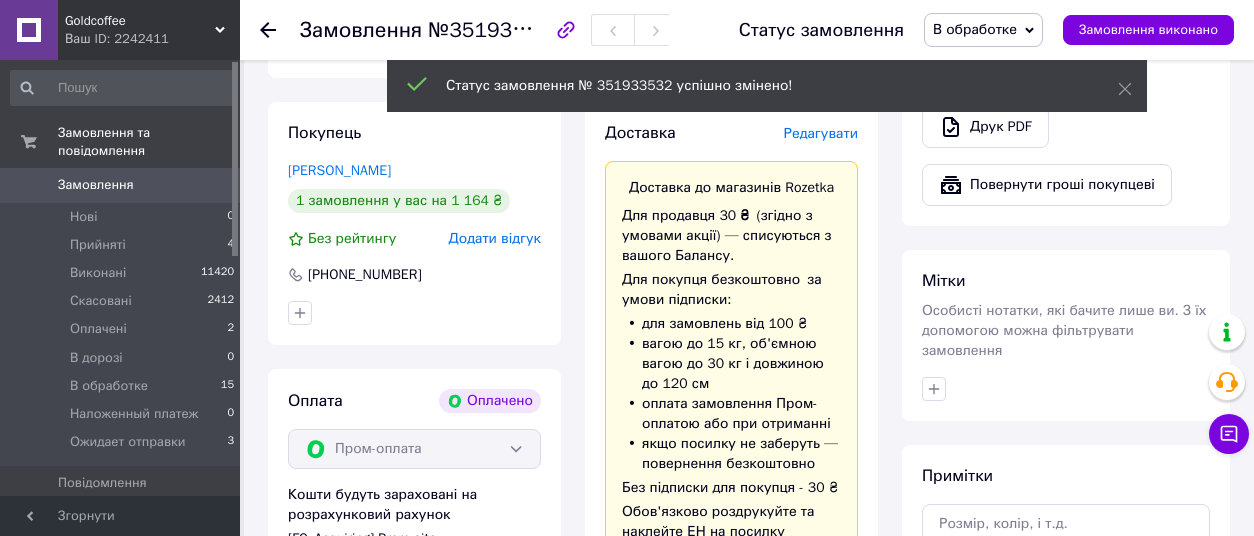 scroll, scrollTop: 765, scrollLeft: 0, axis: vertical 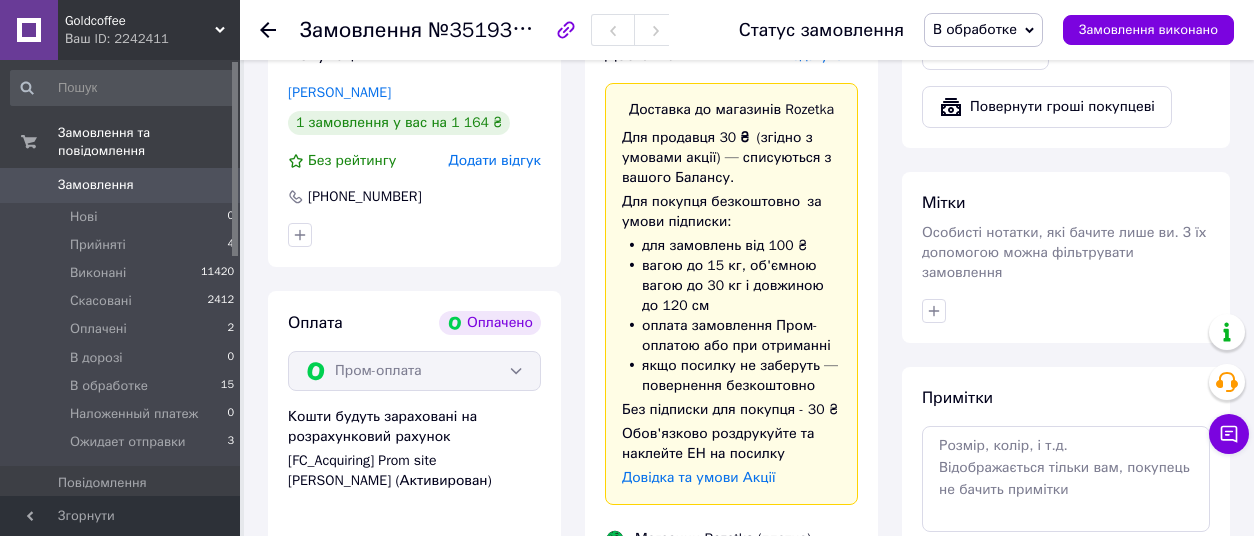 click on "якщо посилку не заберуть — повернення безкоштовно" at bounding box center [731, 376] 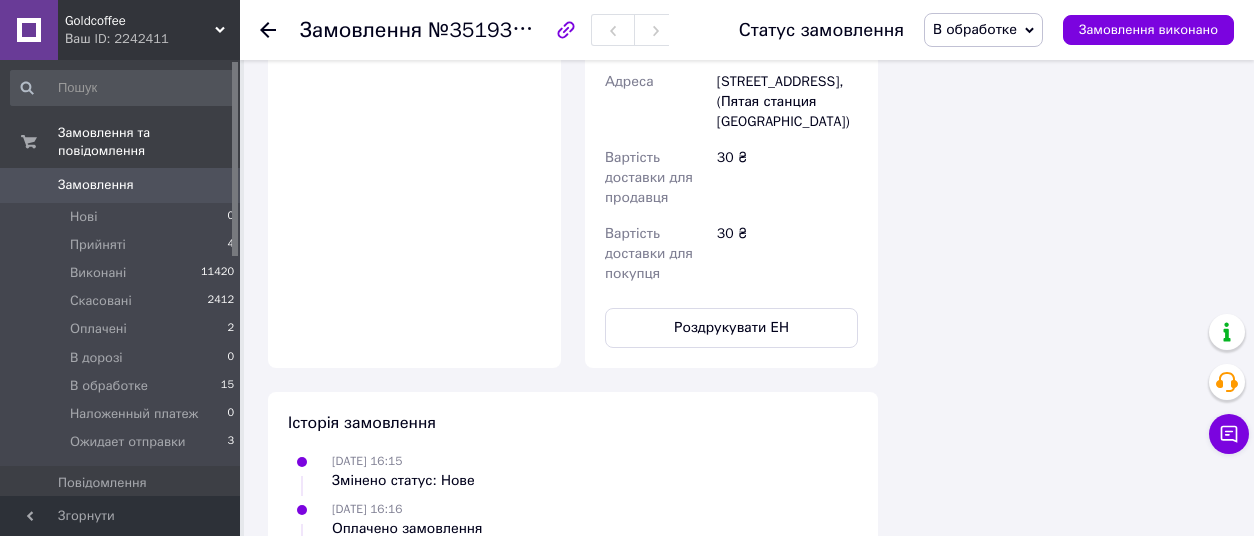 scroll, scrollTop: 1574, scrollLeft: 0, axis: vertical 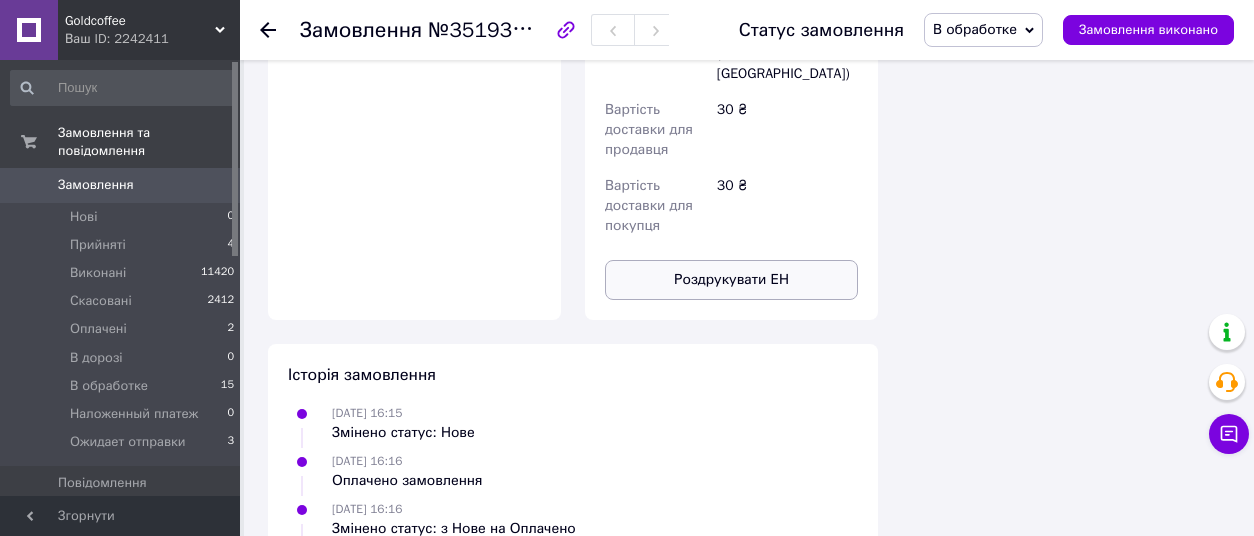 click on "Роздрукувати ЕН" at bounding box center [731, 280] 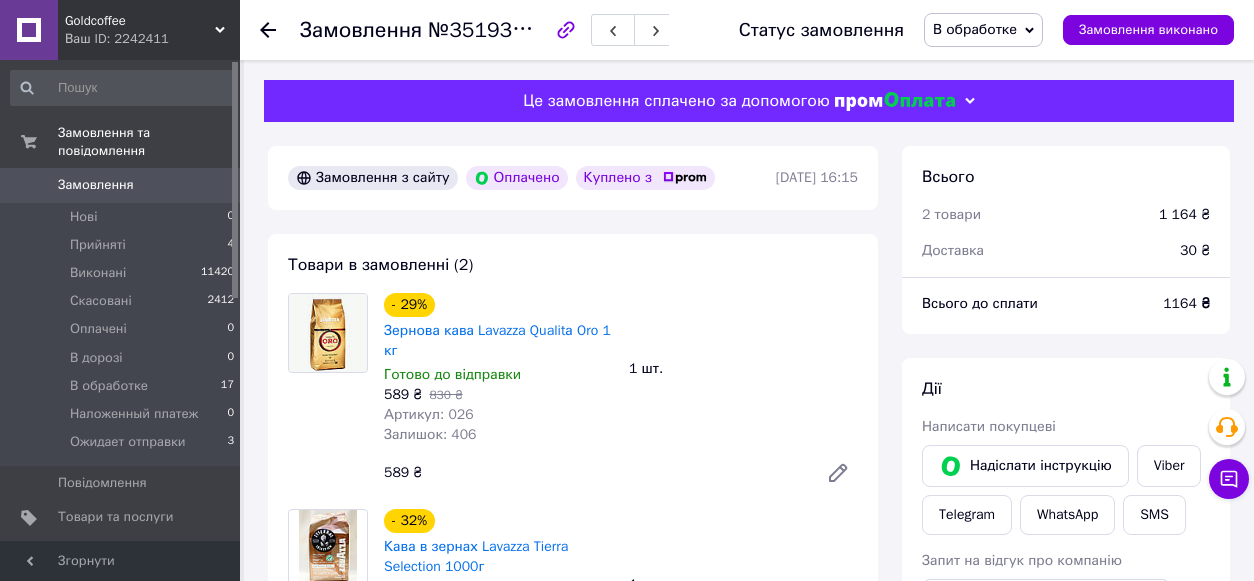 scroll, scrollTop: 1574, scrollLeft: 0, axis: vertical 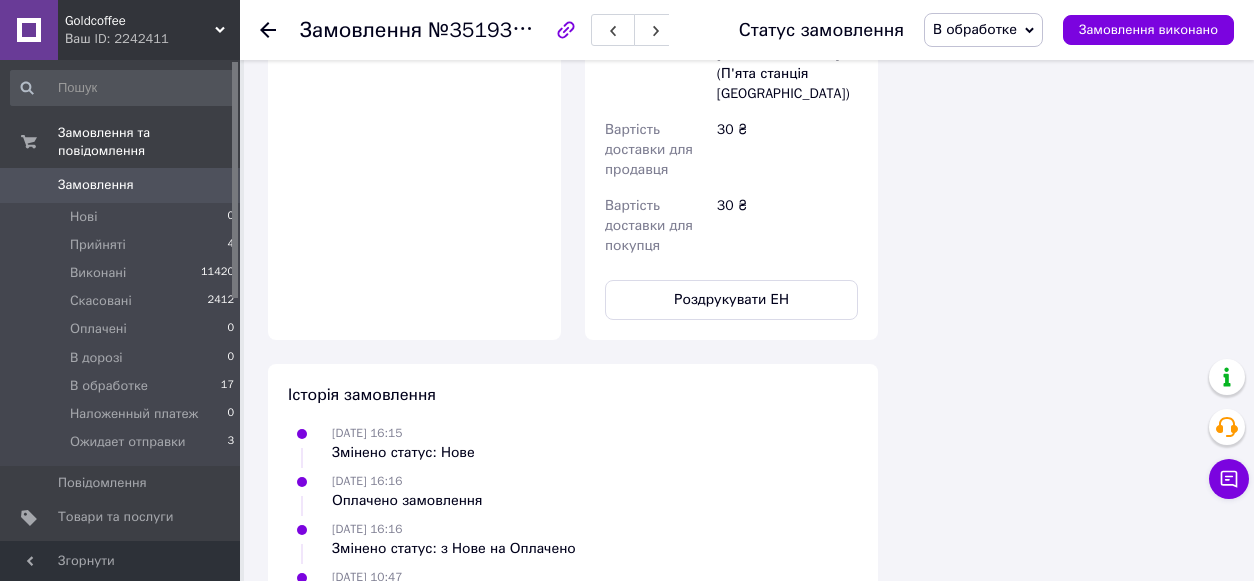 click on "Оплата Оплачено Пром-оплата Кошти будуть зараховані на розрахунковий рахунок [FC_Acquiring] Prom site Пастушок Тетяна Сергіївна (Активирован)" at bounding box center [414, -89] 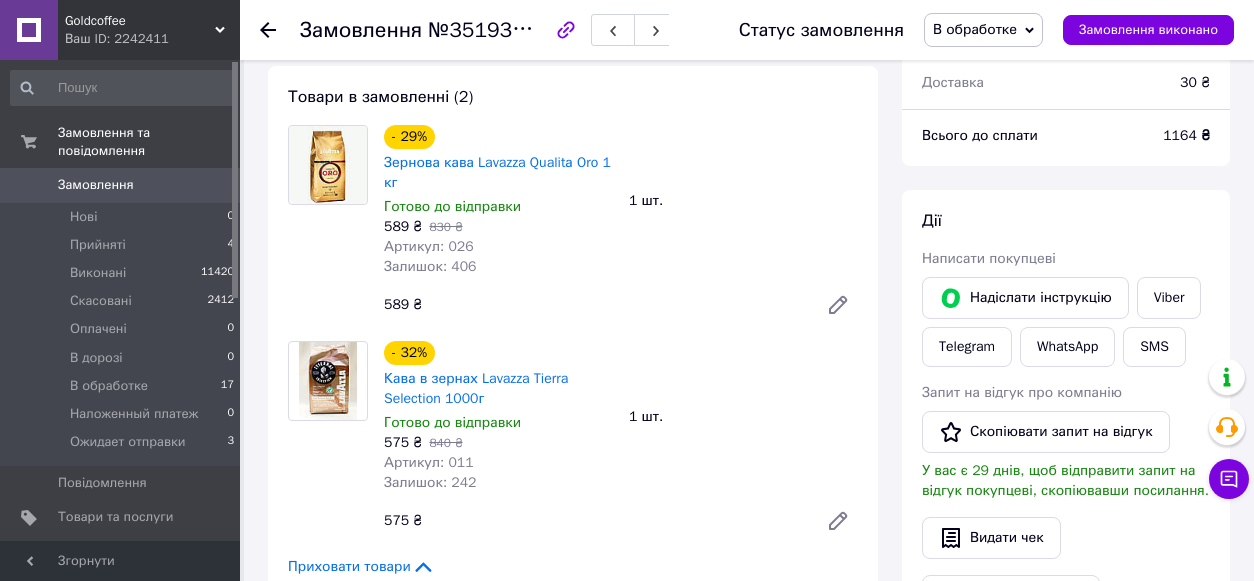 scroll, scrollTop: 90, scrollLeft: 0, axis: vertical 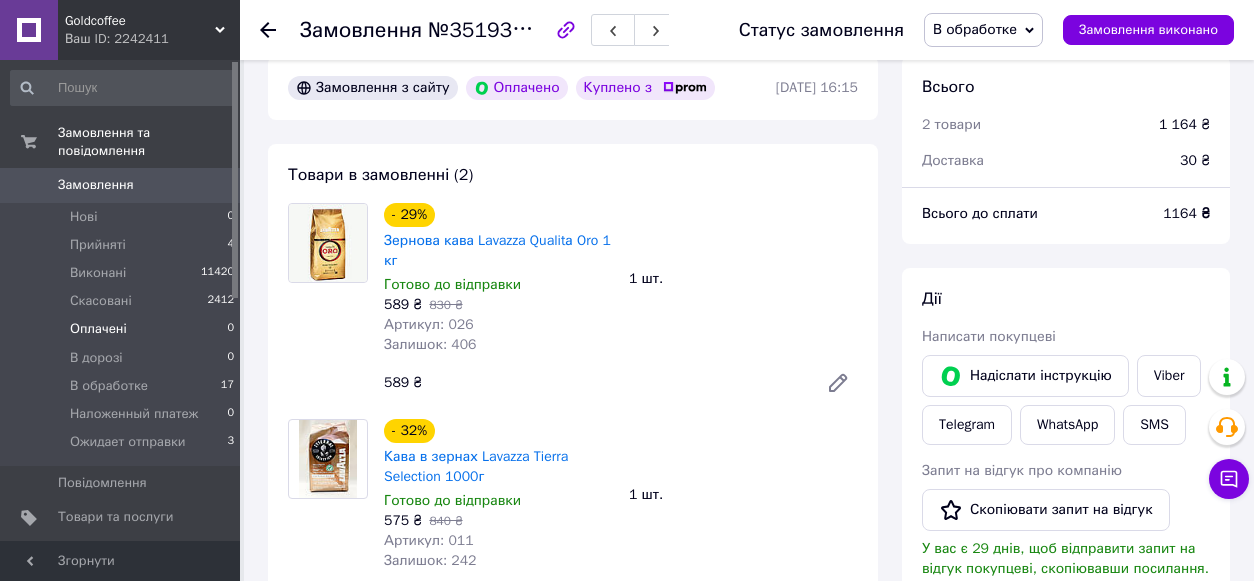 click on "Оплачені 0" at bounding box center (123, 329) 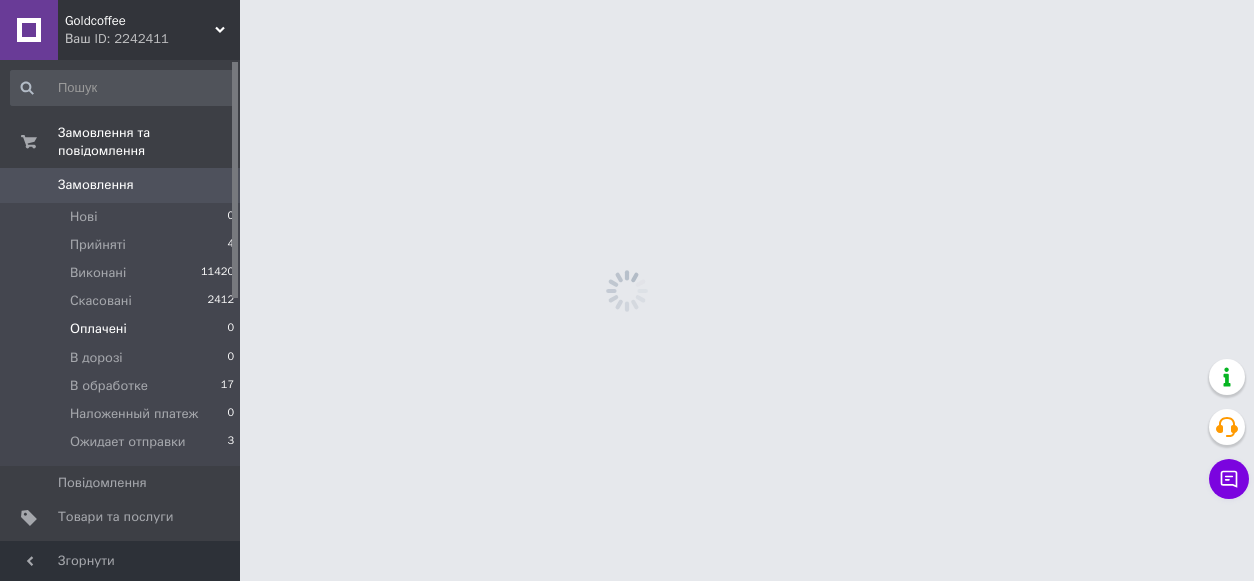 scroll, scrollTop: 0, scrollLeft: 0, axis: both 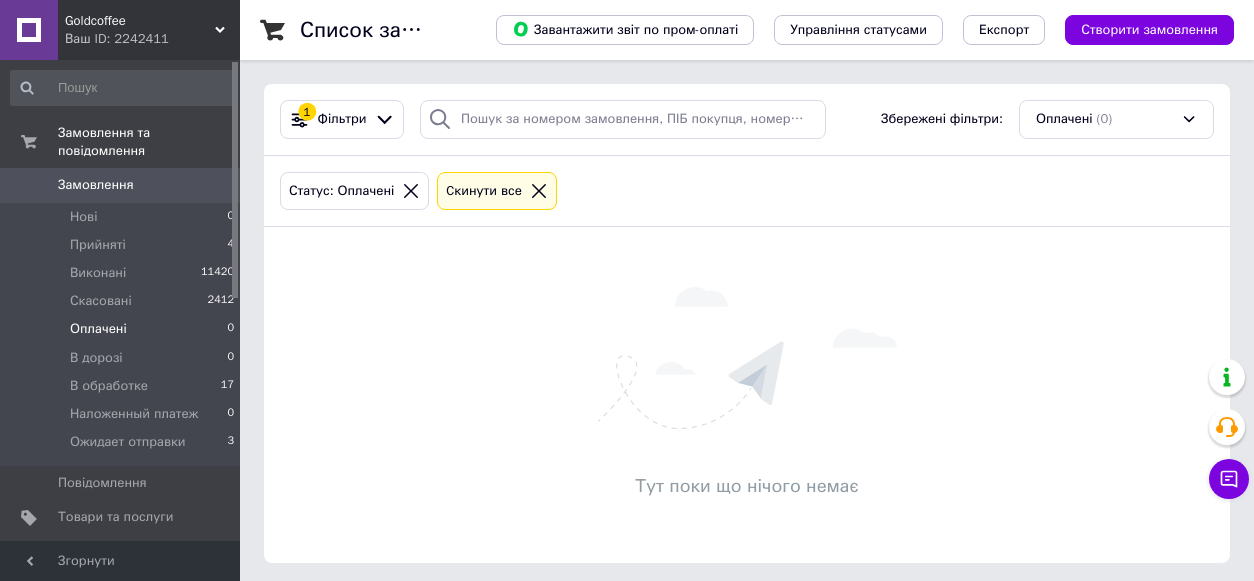 click on "Оплачені 0" at bounding box center [123, 329] 